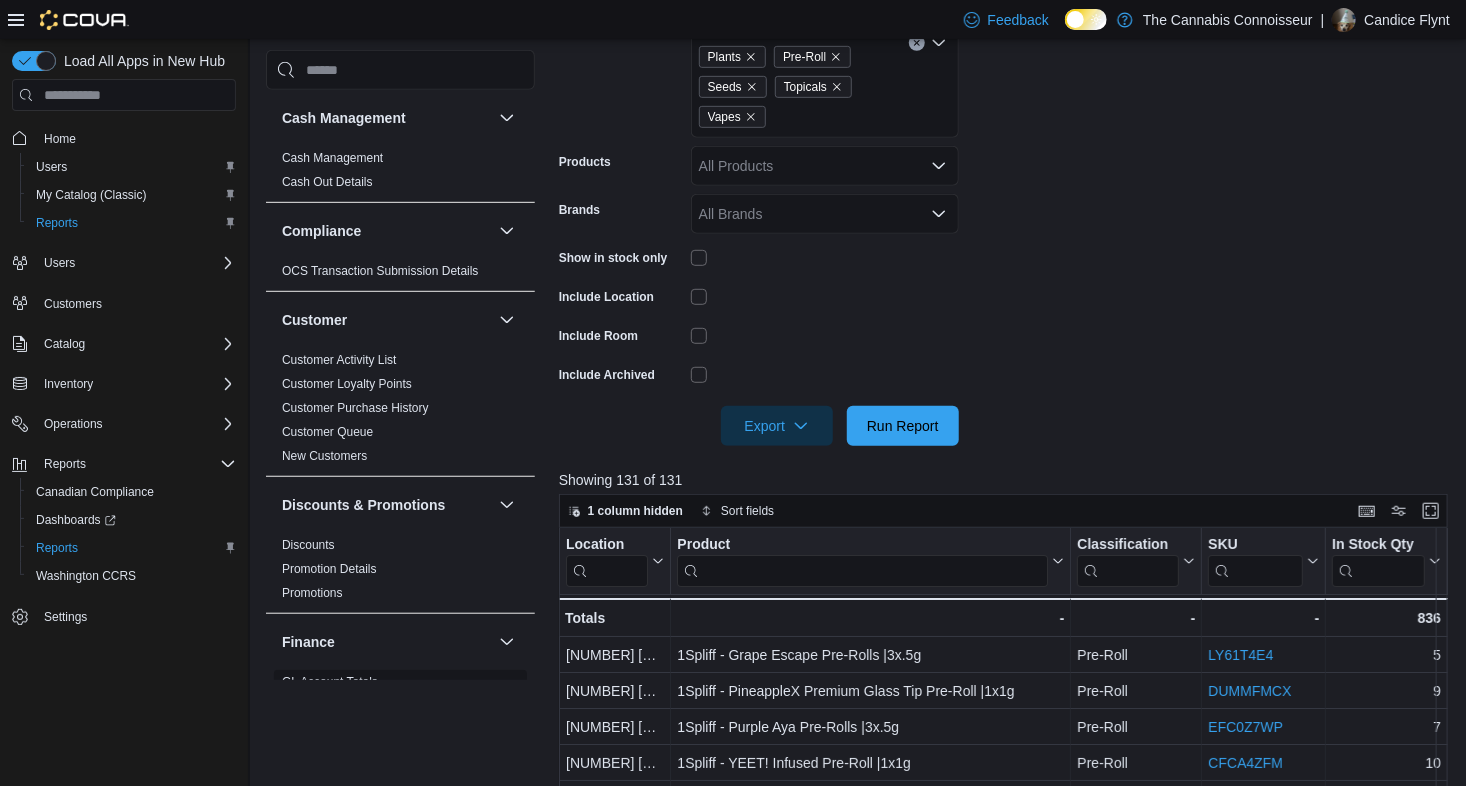 scroll, scrollTop: 470, scrollLeft: 0, axis: vertical 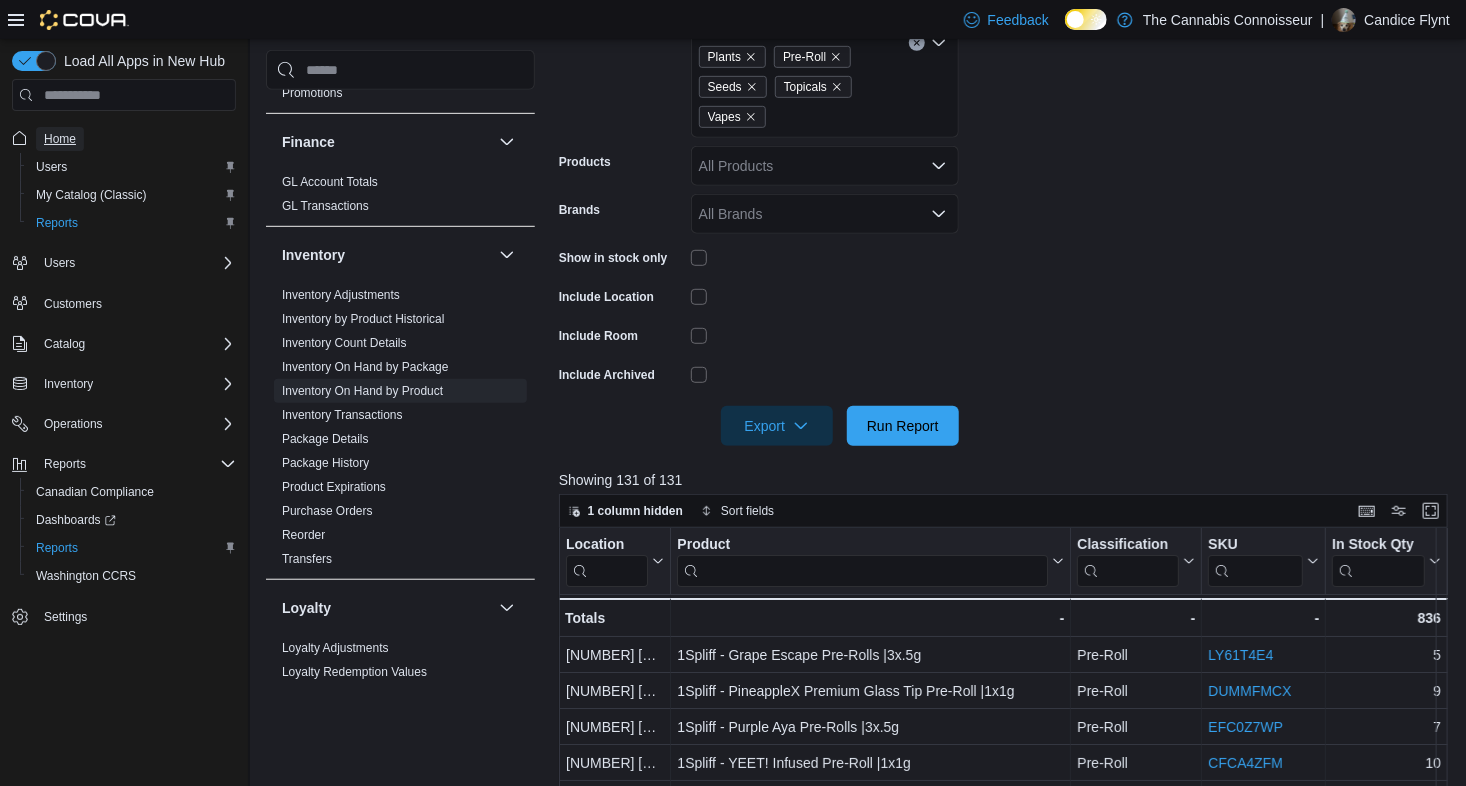 click on "Home" at bounding box center [60, 139] 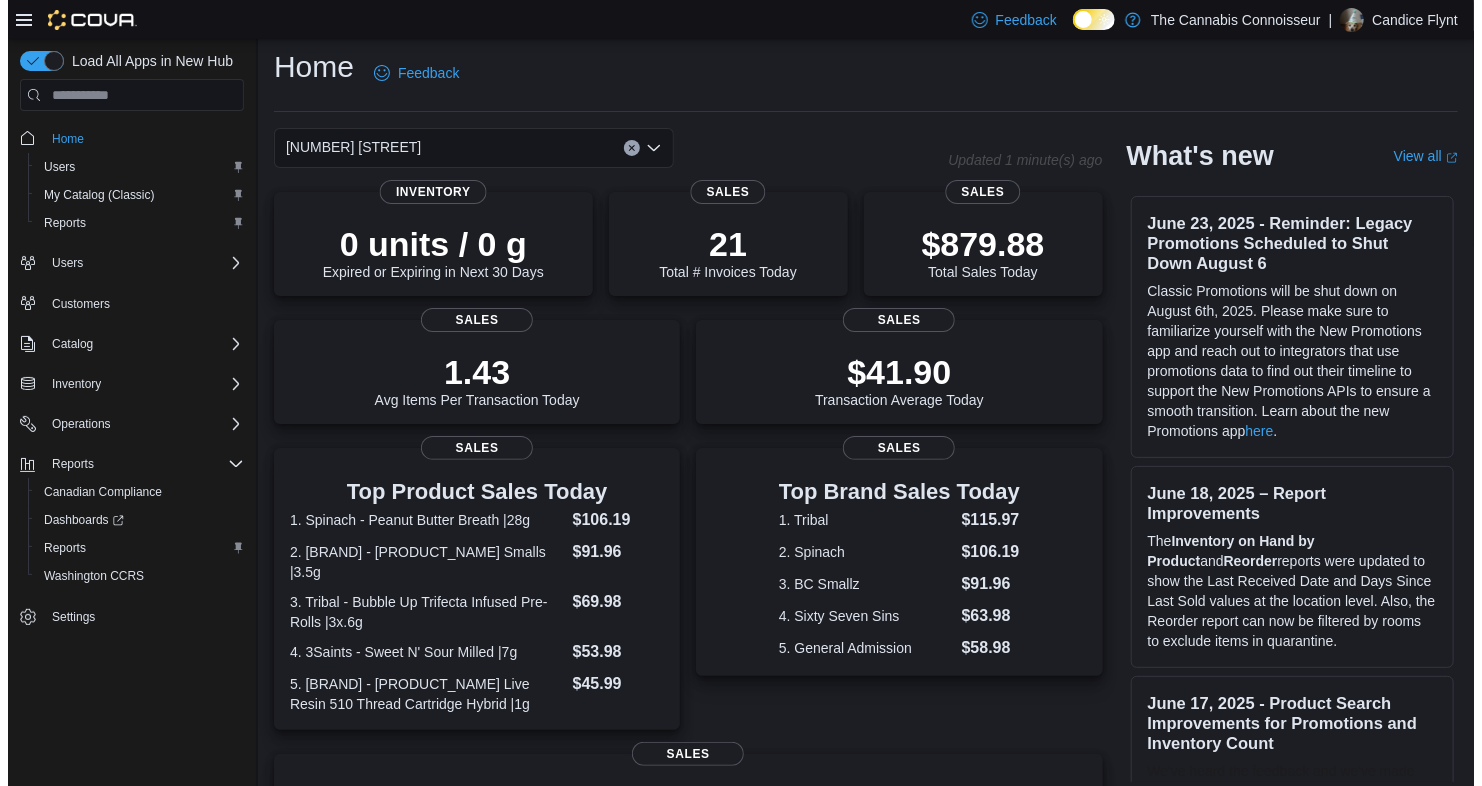 scroll, scrollTop: 0, scrollLeft: 0, axis: both 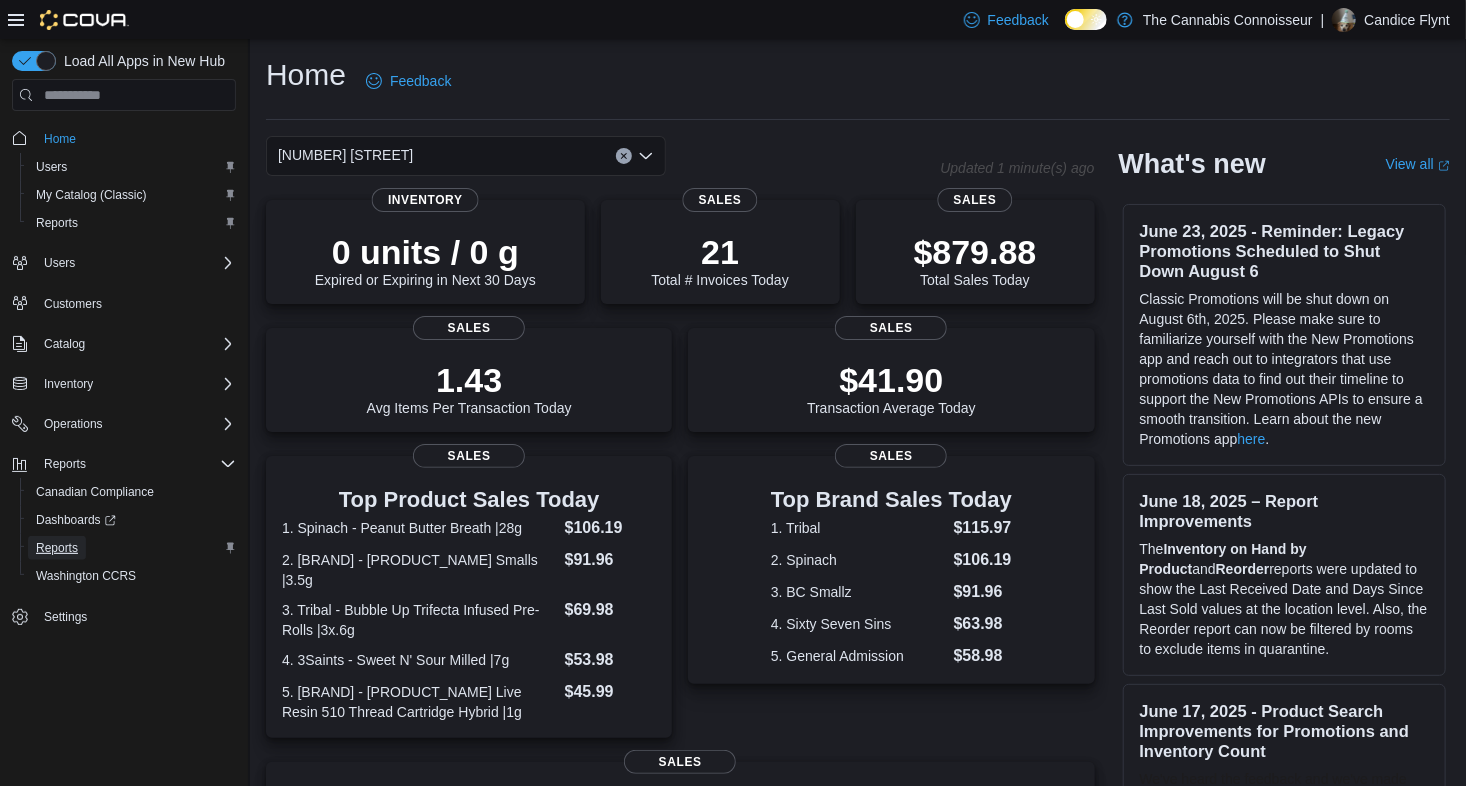 click on "Reports" at bounding box center [57, 548] 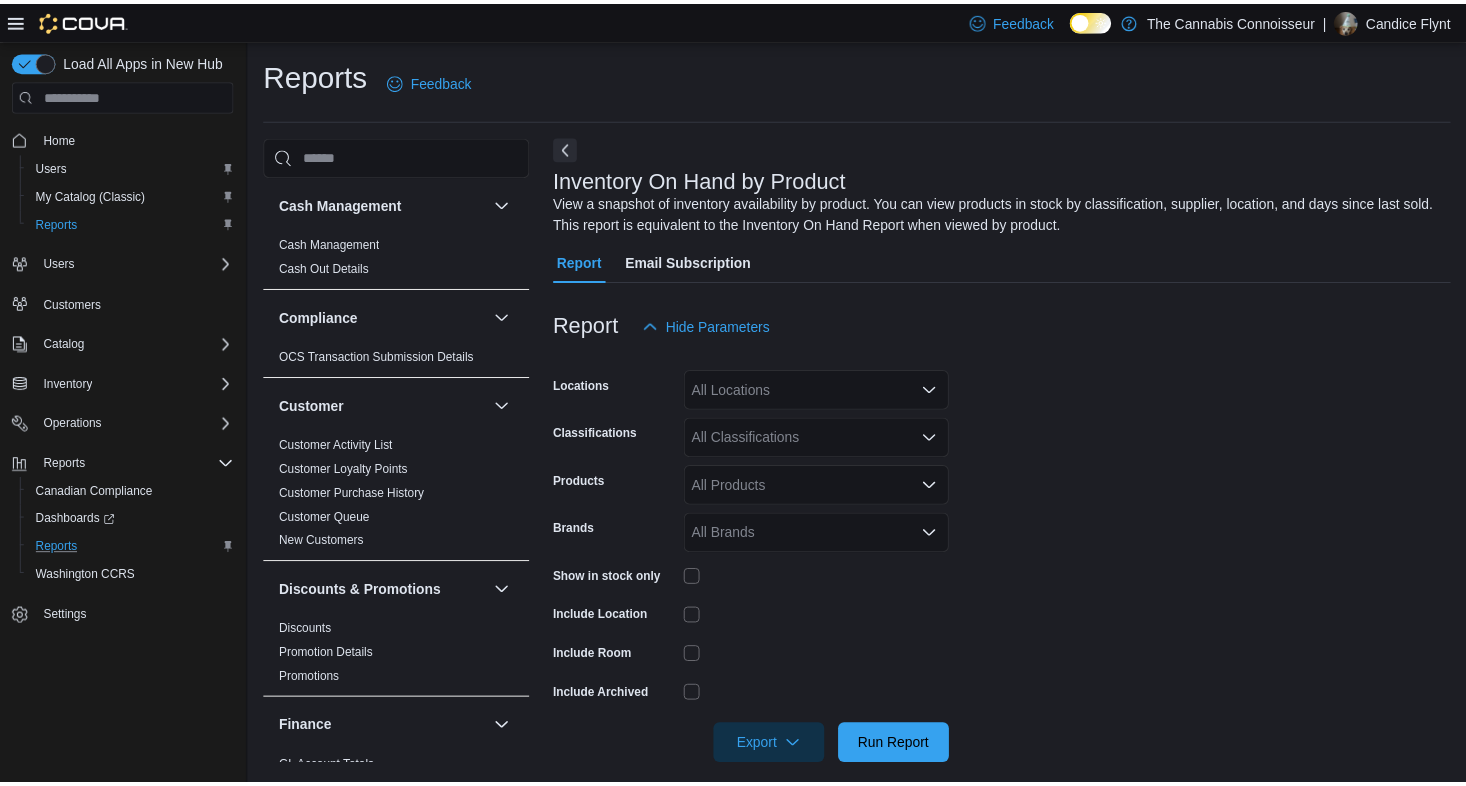 scroll, scrollTop: 20, scrollLeft: 0, axis: vertical 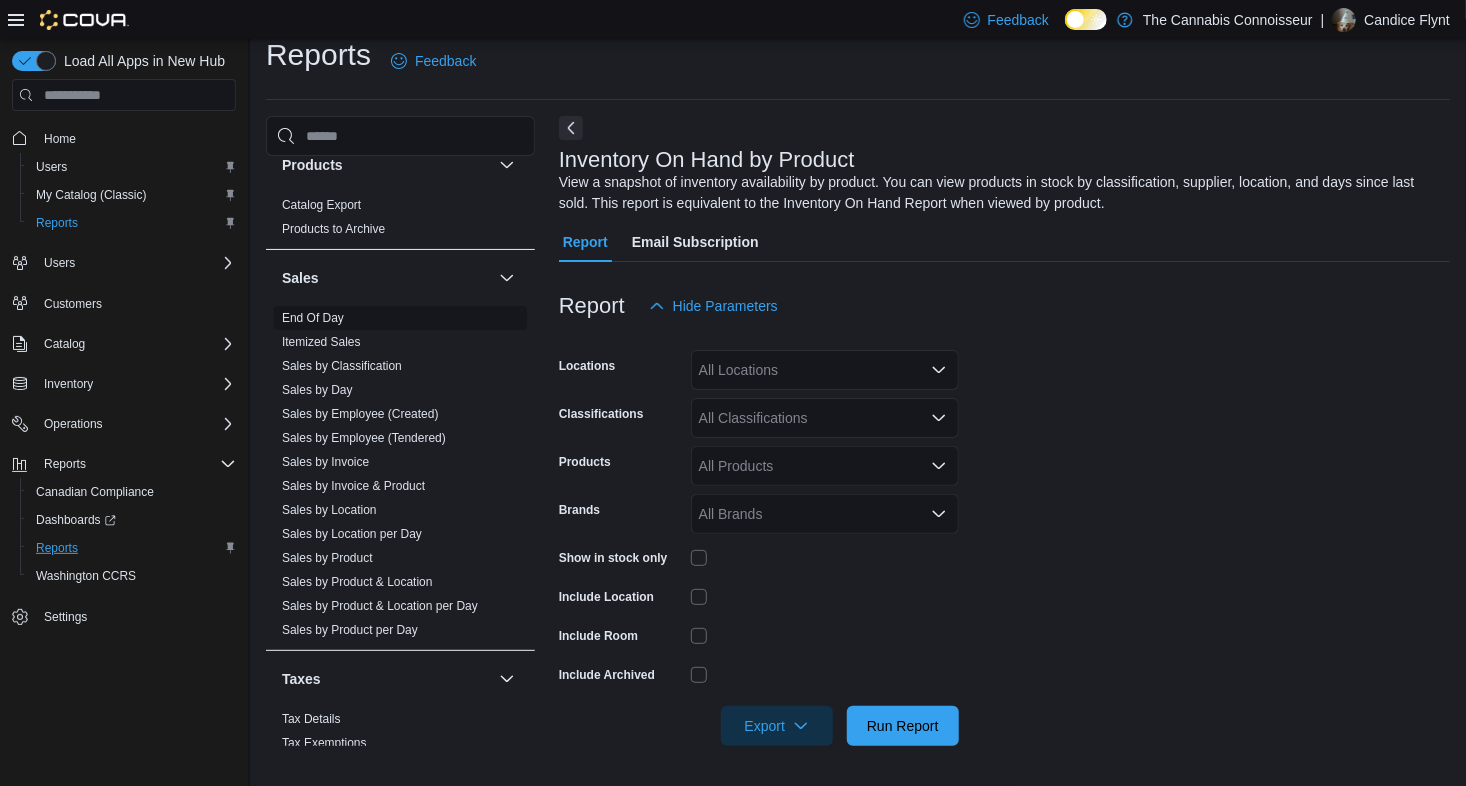 click on "End Of Day" at bounding box center [313, 318] 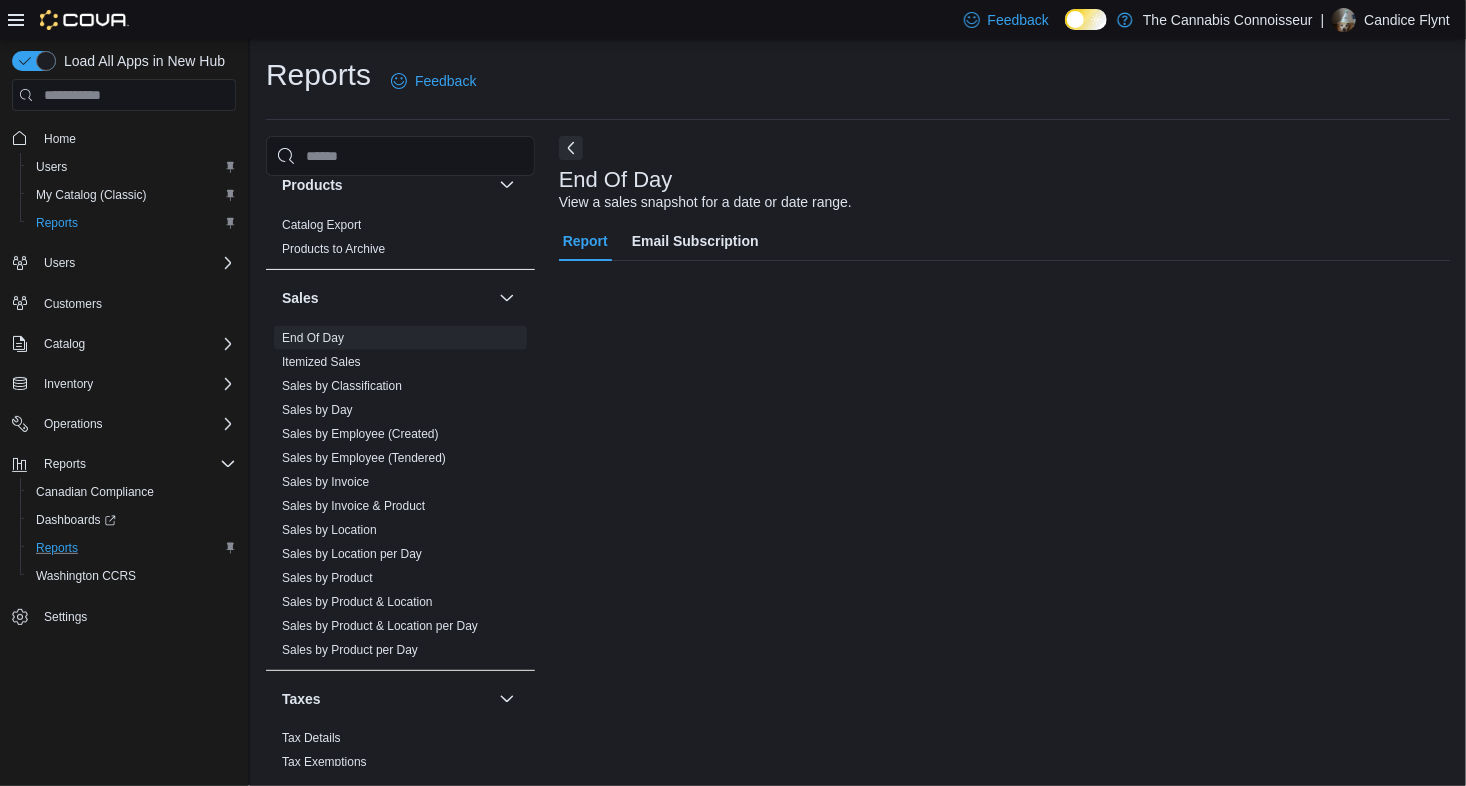 scroll, scrollTop: 0, scrollLeft: 0, axis: both 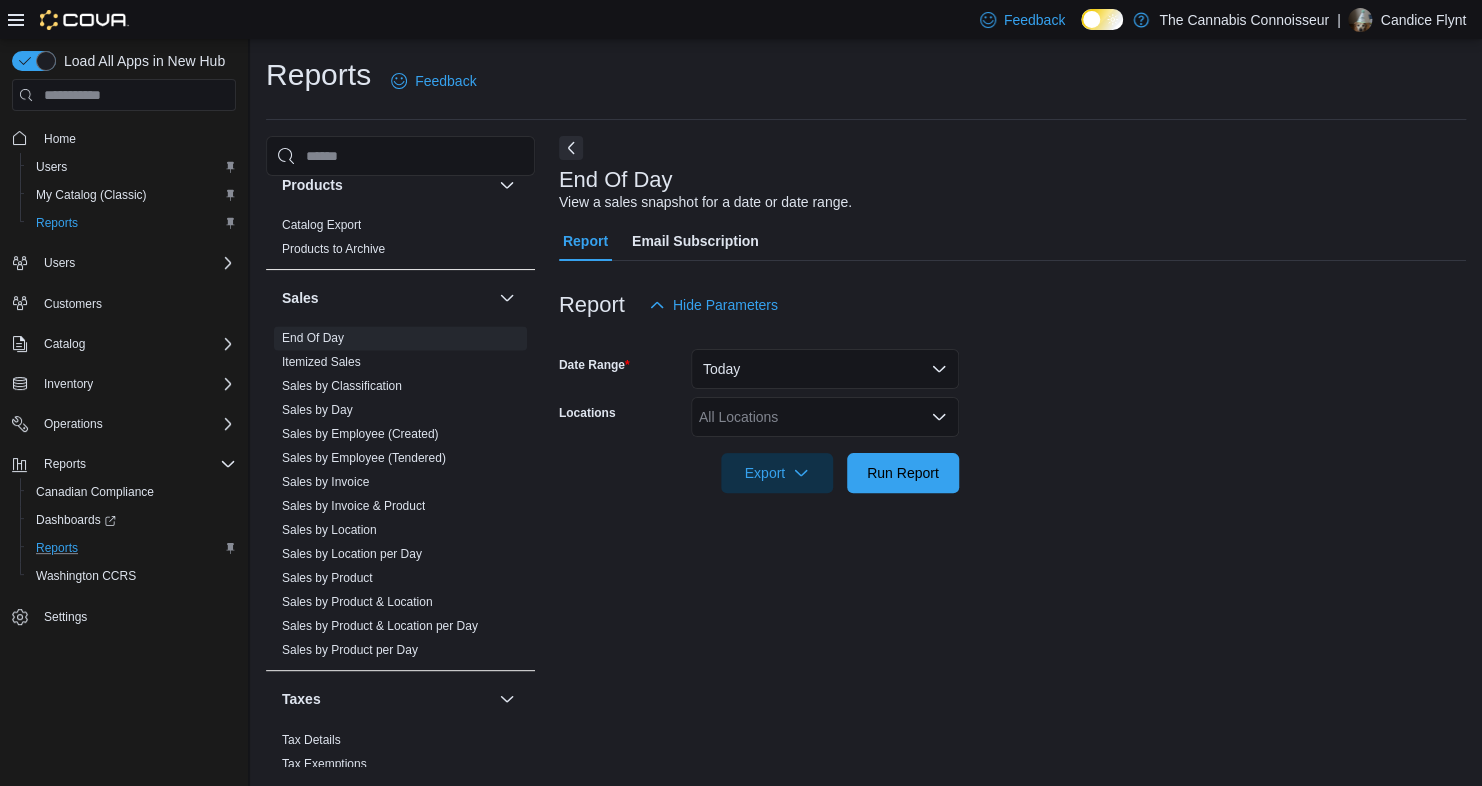click on "All Locations" at bounding box center (825, 417) 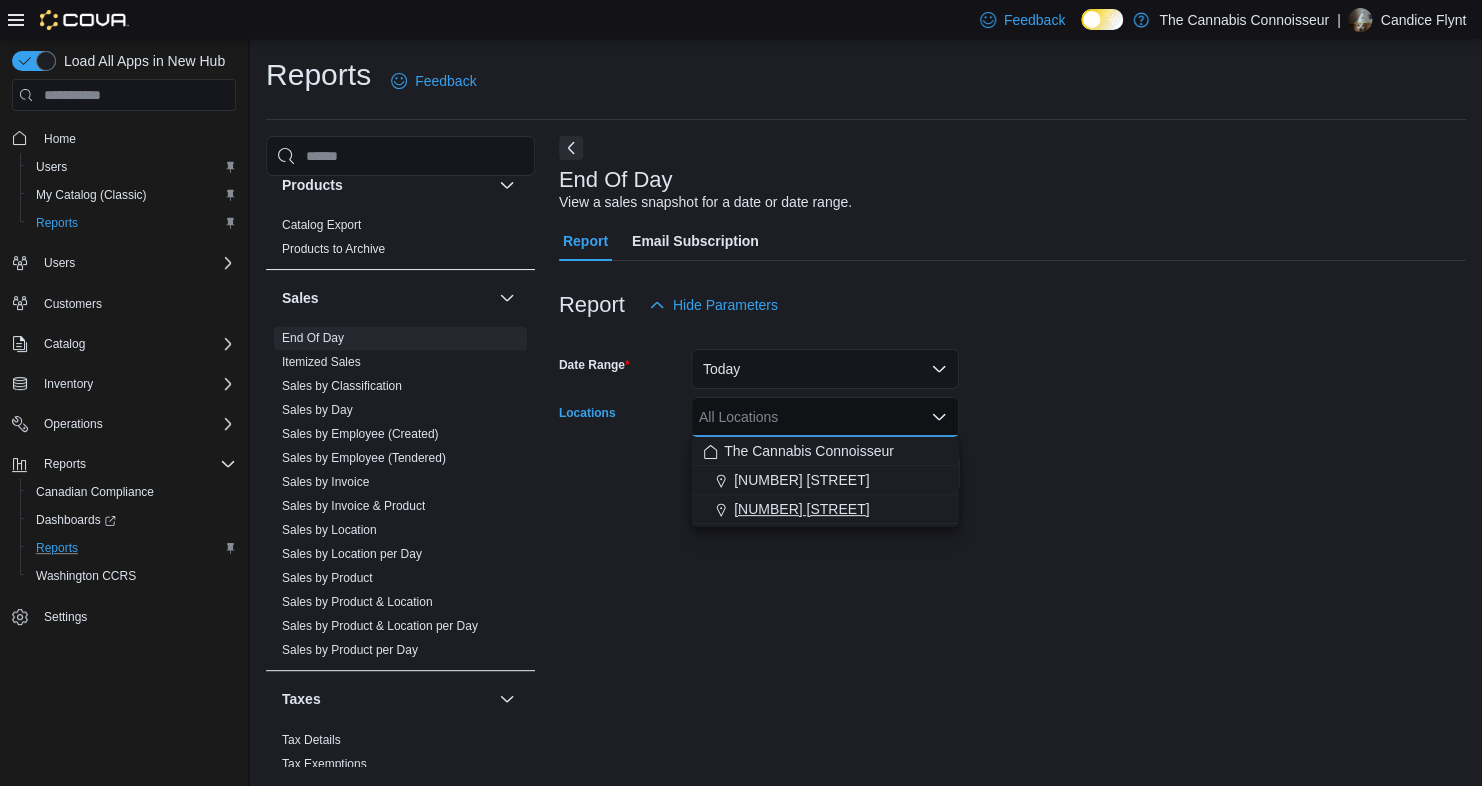 click on "[NUMBER] [STREET]" at bounding box center (825, 509) 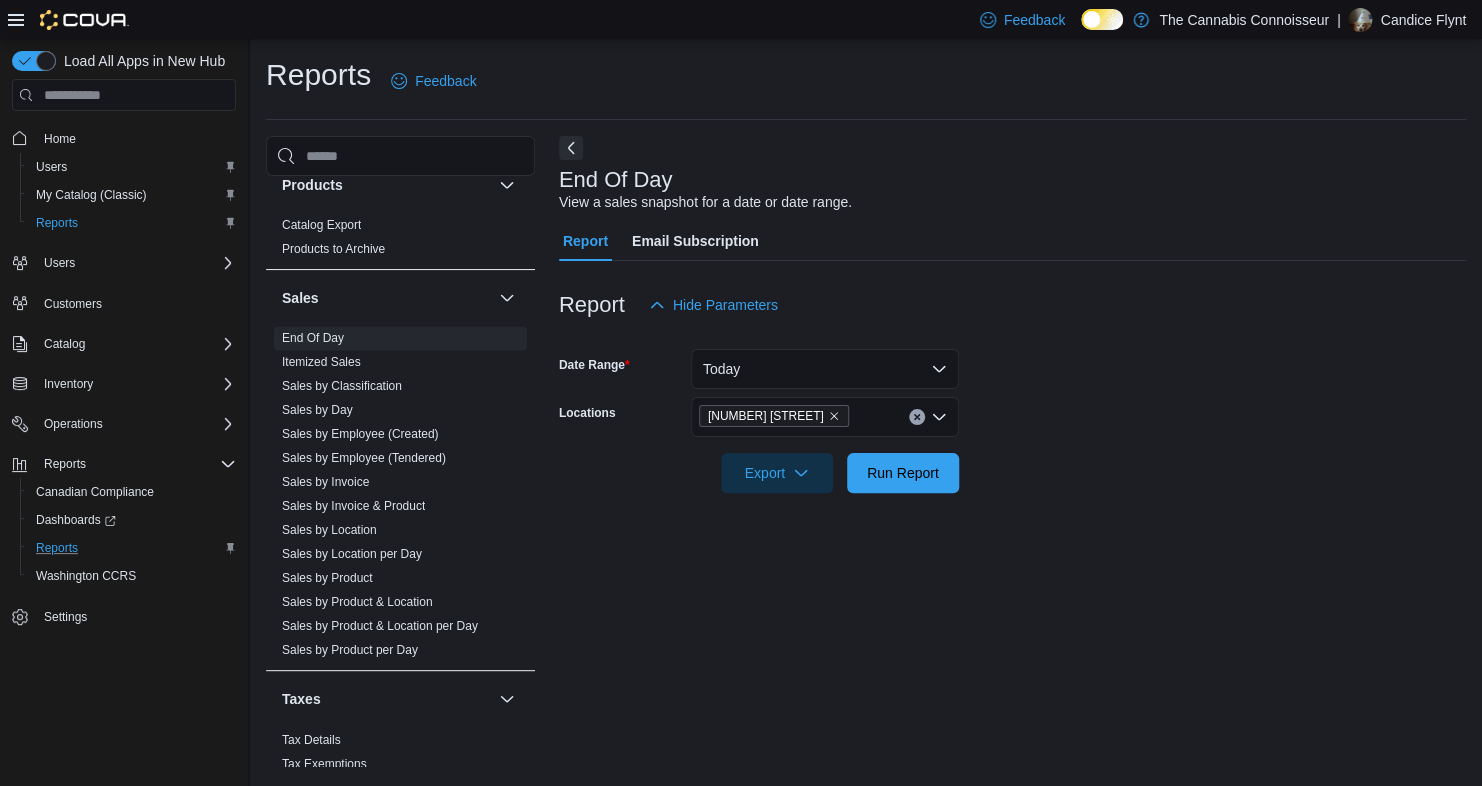 drag, startPoint x: 1223, startPoint y: 430, endPoint x: 963, endPoint y: 429, distance: 260.00192 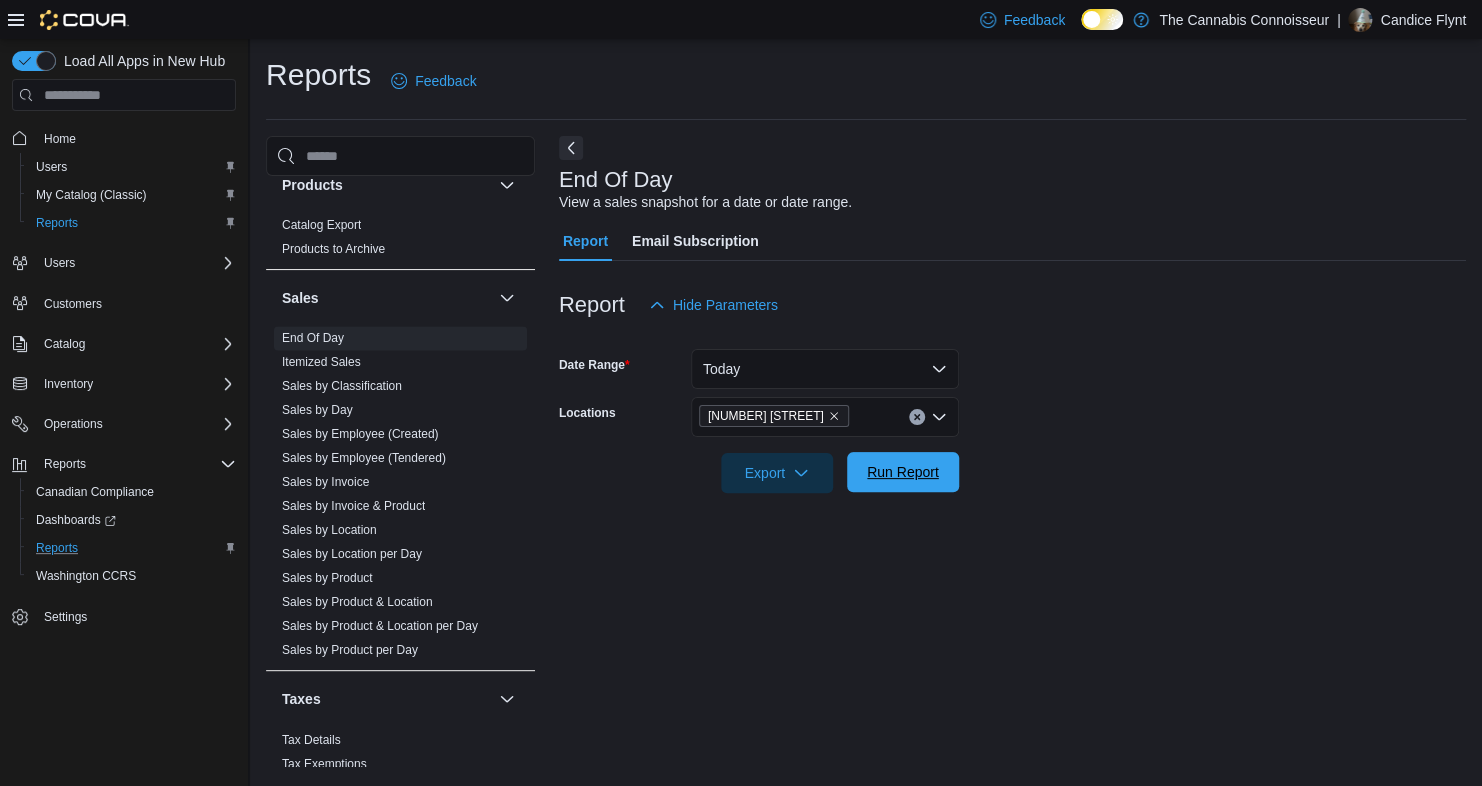 click on "Run Report" at bounding box center (903, 472) 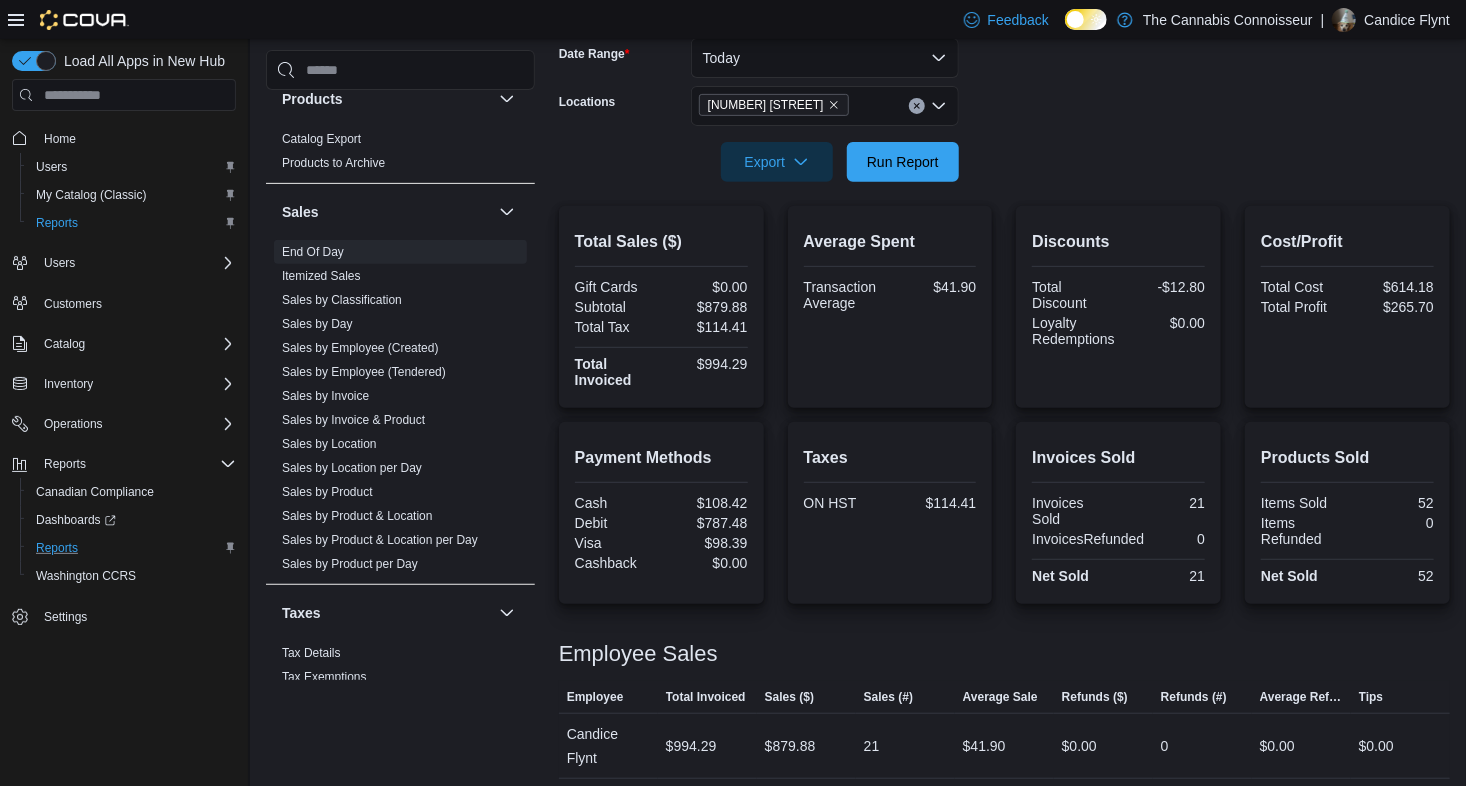 scroll, scrollTop: 320, scrollLeft: 0, axis: vertical 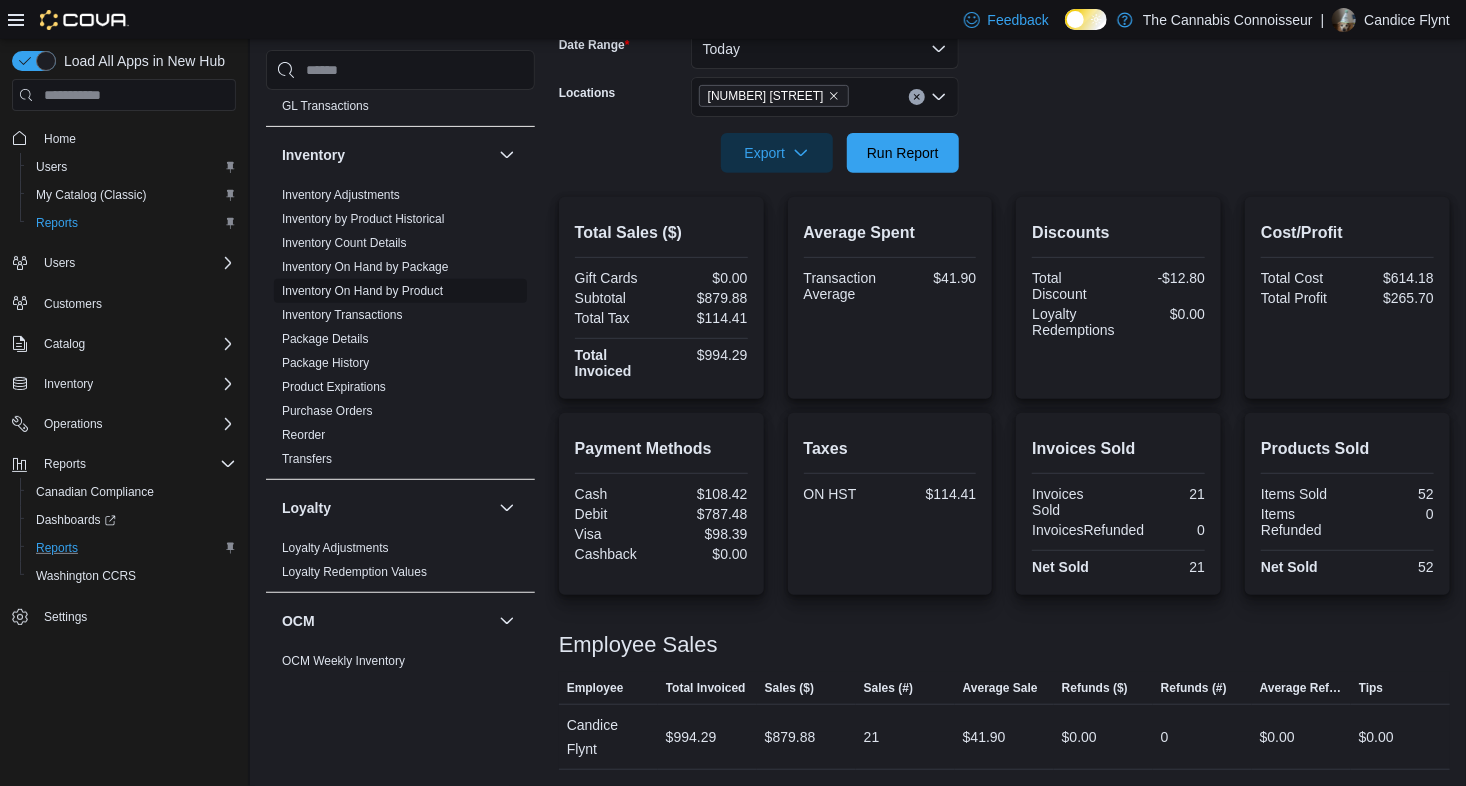 click on "Inventory On Hand by Product" at bounding box center (362, 291) 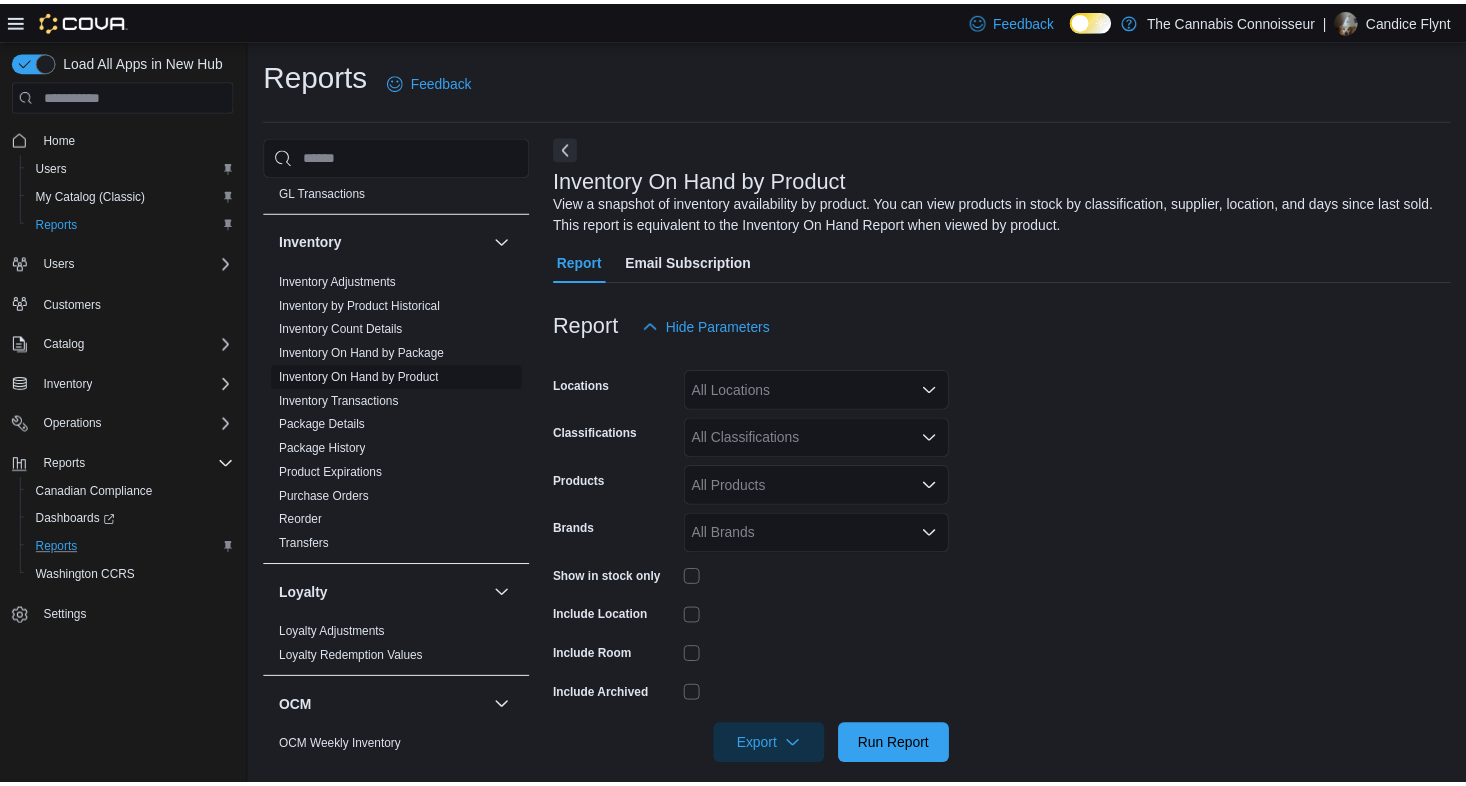 scroll, scrollTop: 20, scrollLeft: 0, axis: vertical 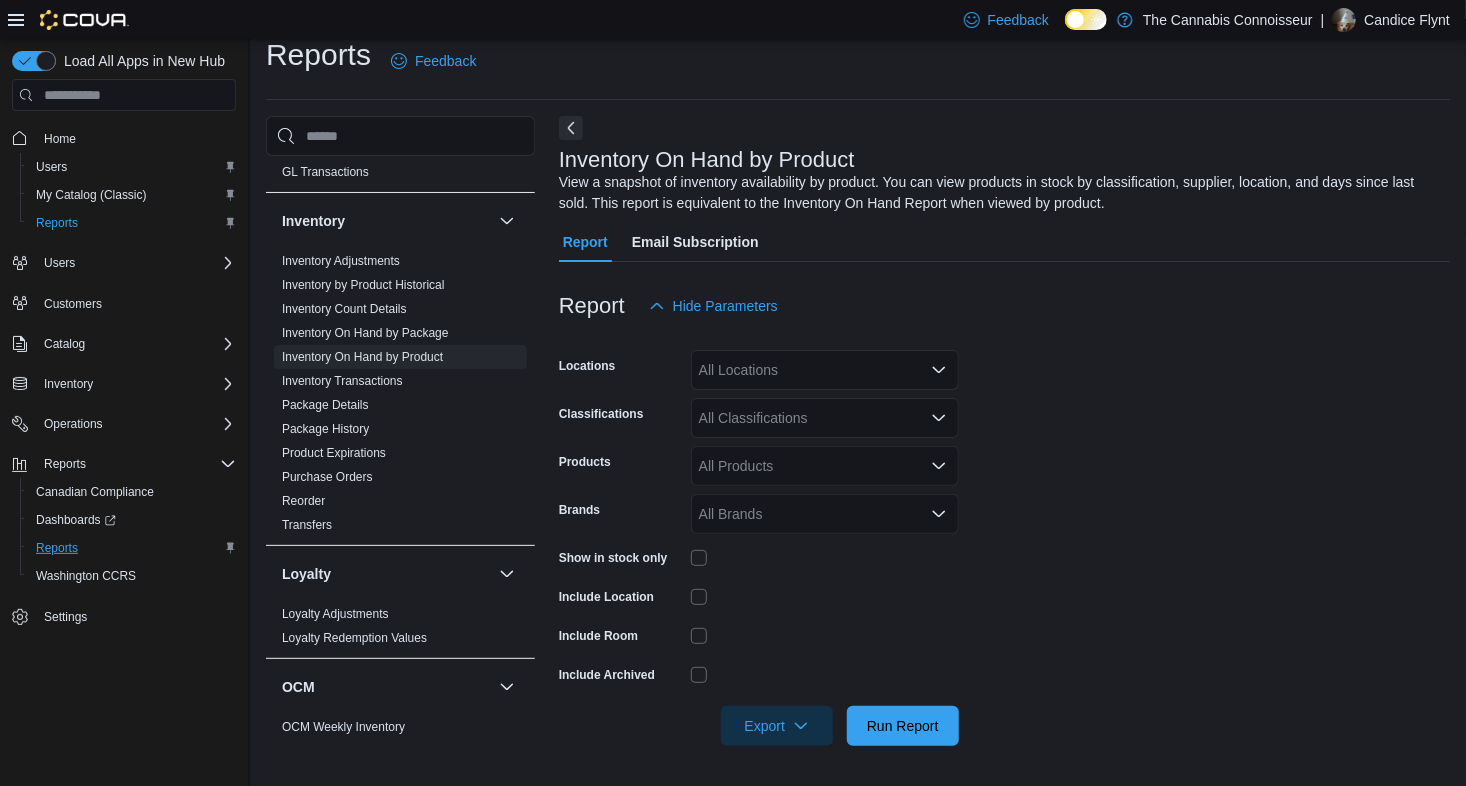 click on "All Locations" at bounding box center (825, 370) 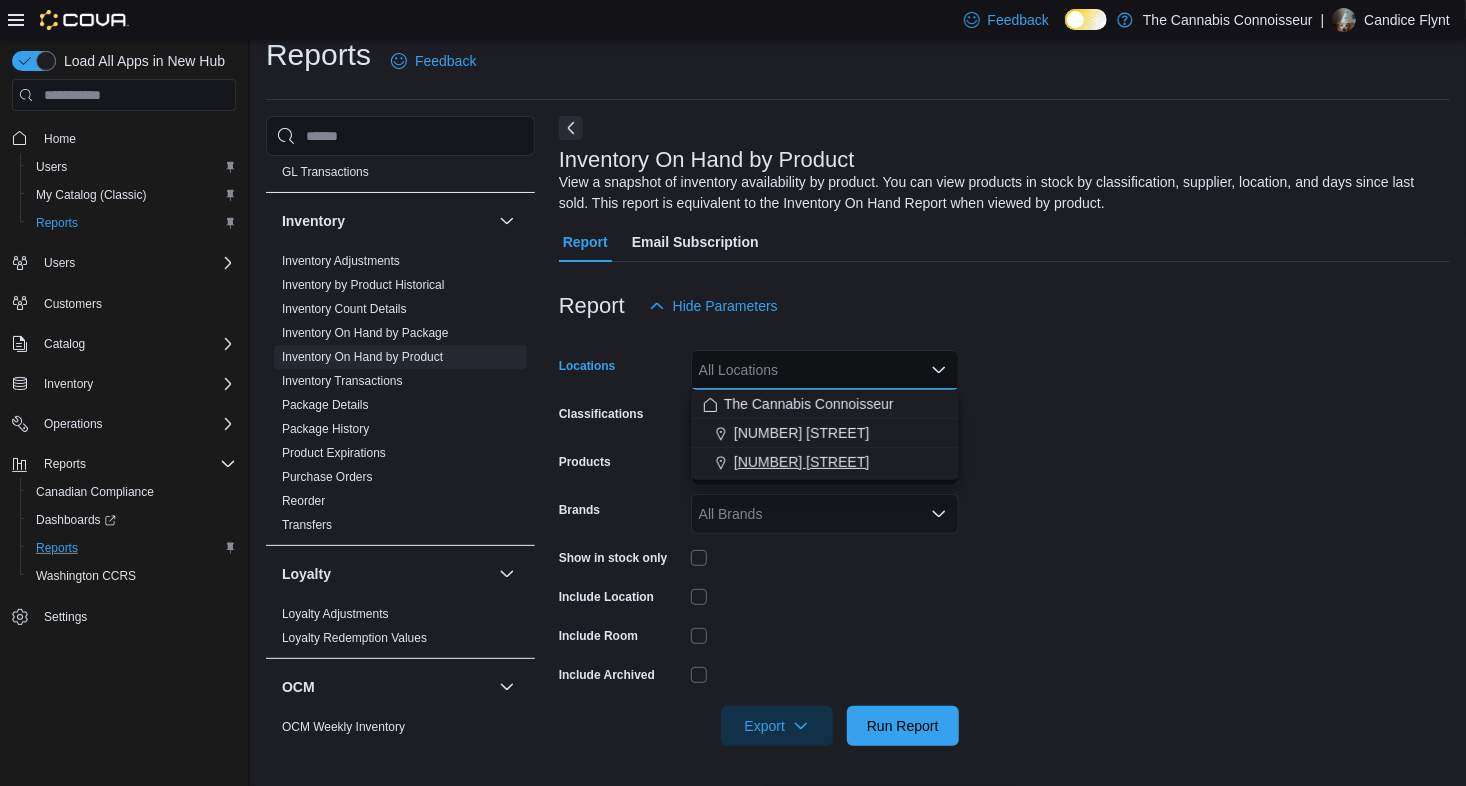 click on "[NUMBER] [STREET]" at bounding box center [801, 462] 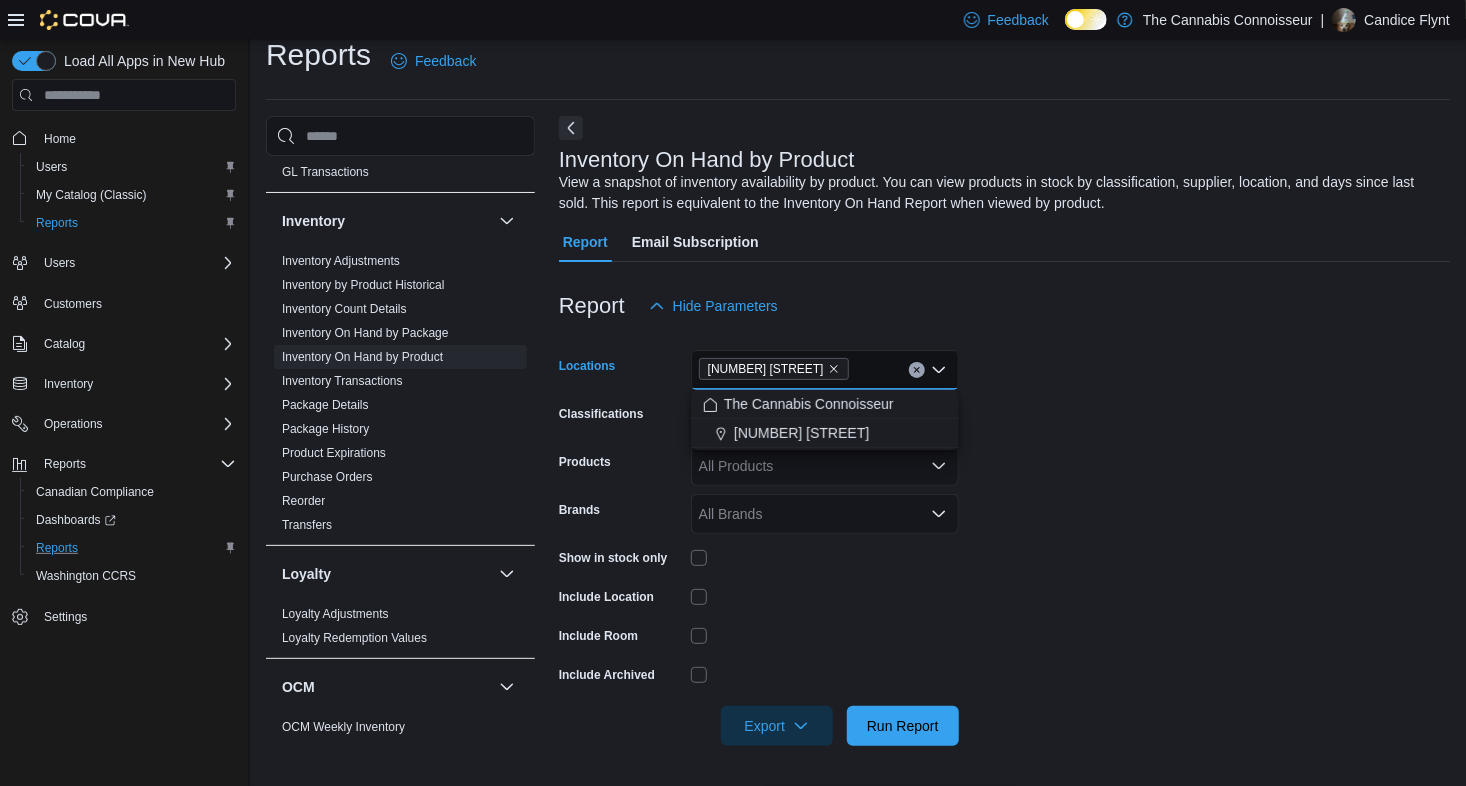 click on "Locations [NUMBER] [STREET]. Combo box. Selected. [NUMBER] [STREET].. Press Backspace to delete [NUMBER] [STREET].. Combo box input. All Locations. Type some text or, to display a list of choices, press Down Arrow. To exit the list of choices, press Escape. Classifications All Classifications Products All Products Brands All Brands Show in stock only Include Location Include Room Include Archived Export  Run Report" at bounding box center (1004, 536) 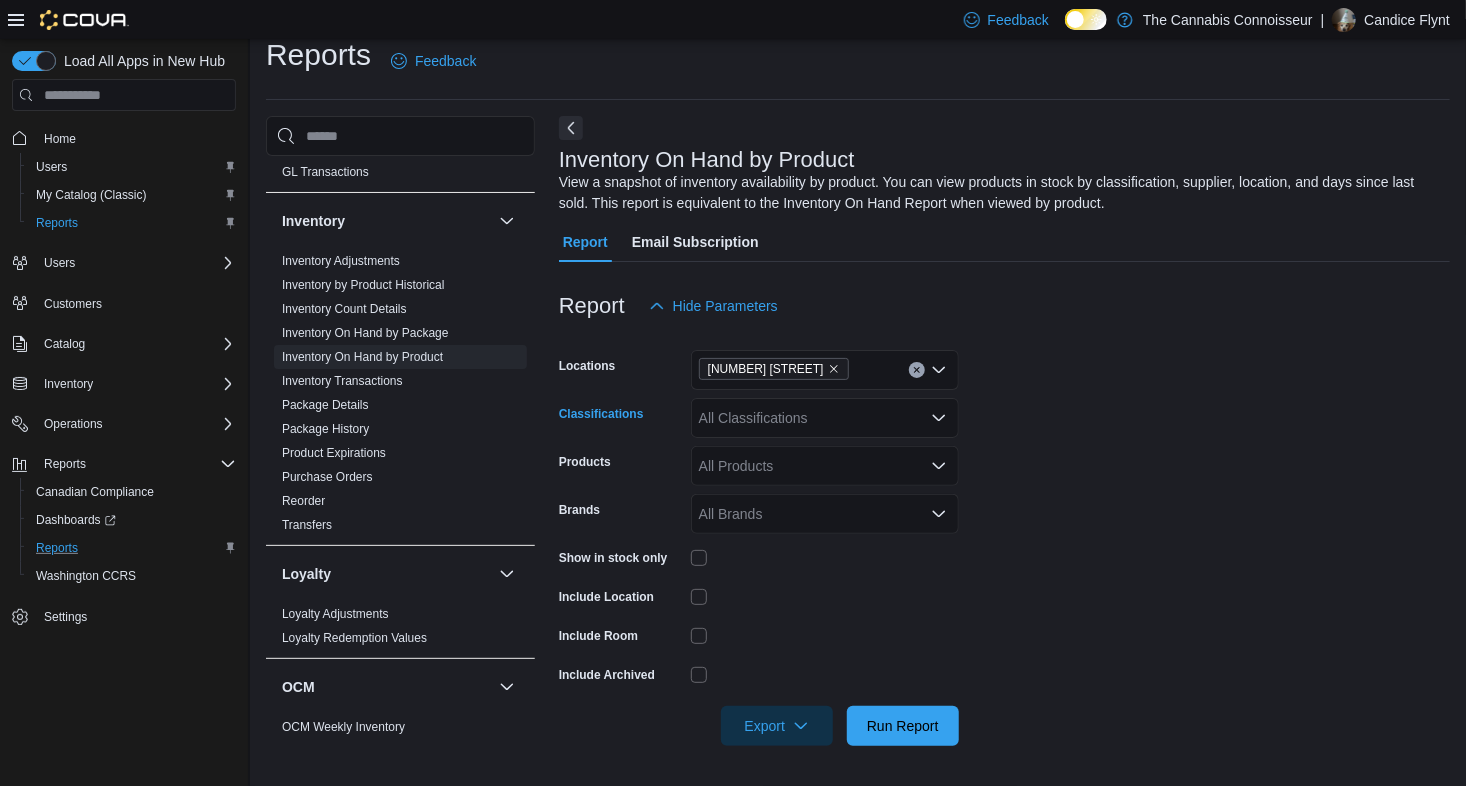click 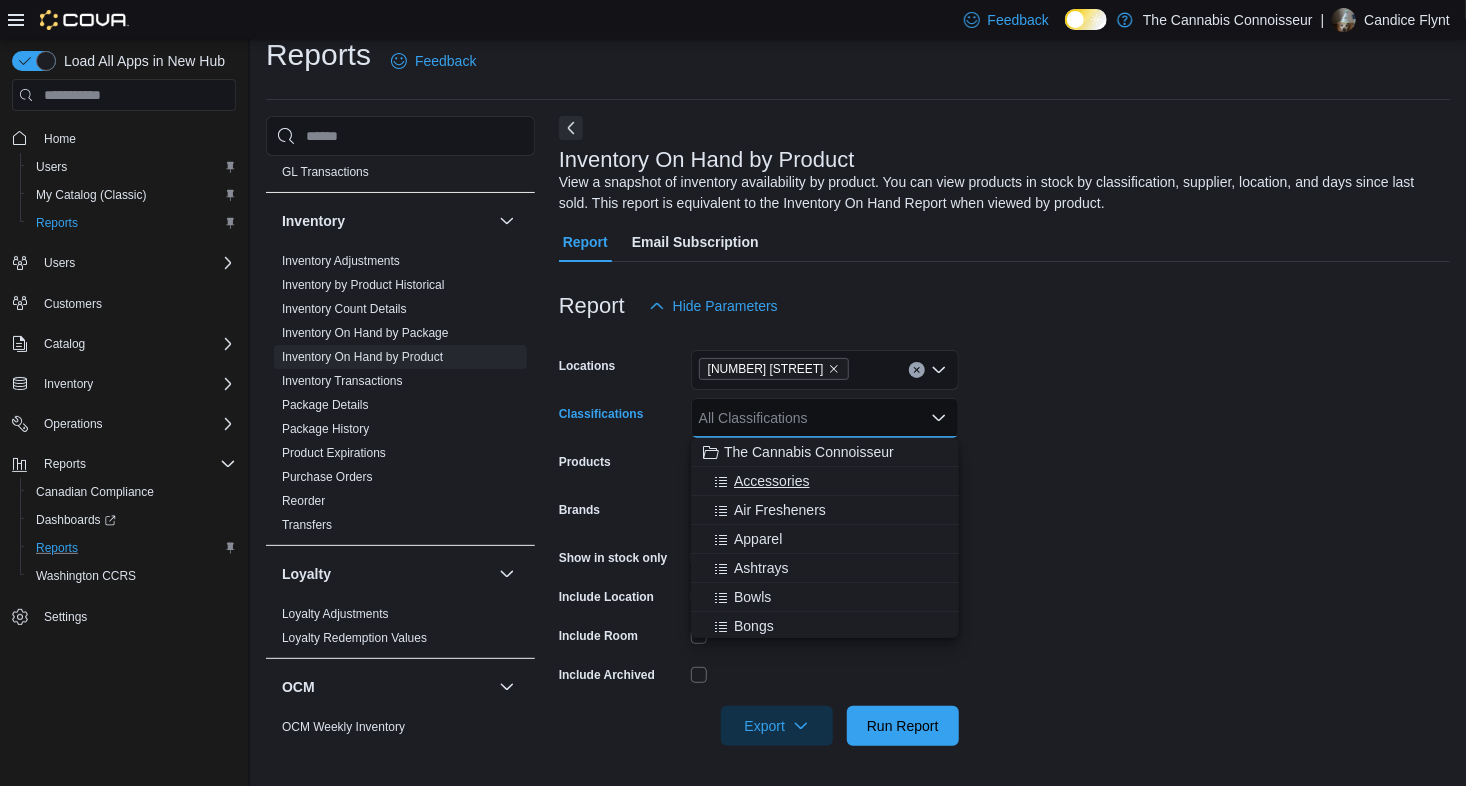 click on "Accessories" at bounding box center (771, 481) 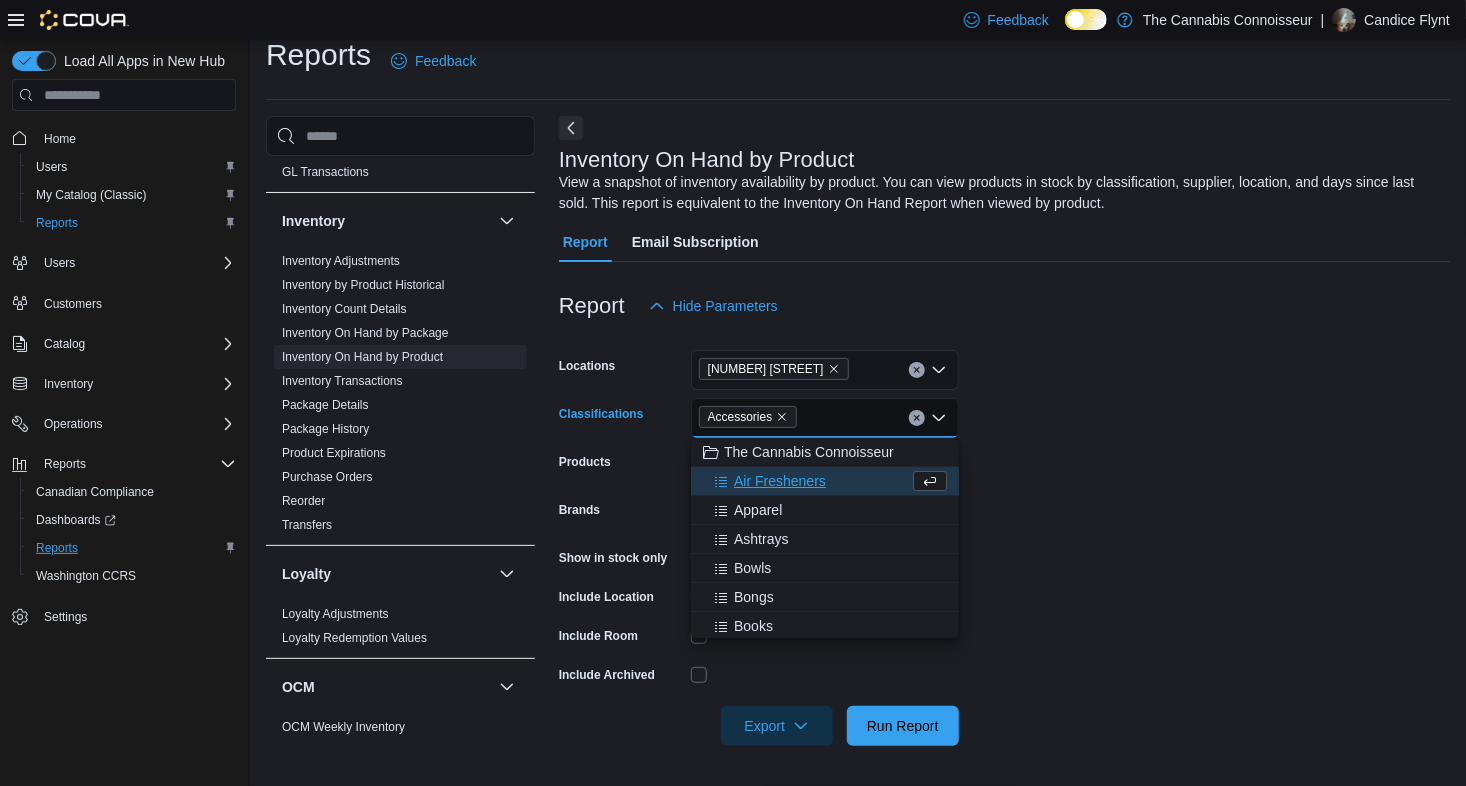 click on "Air Fresheners" at bounding box center (780, 481) 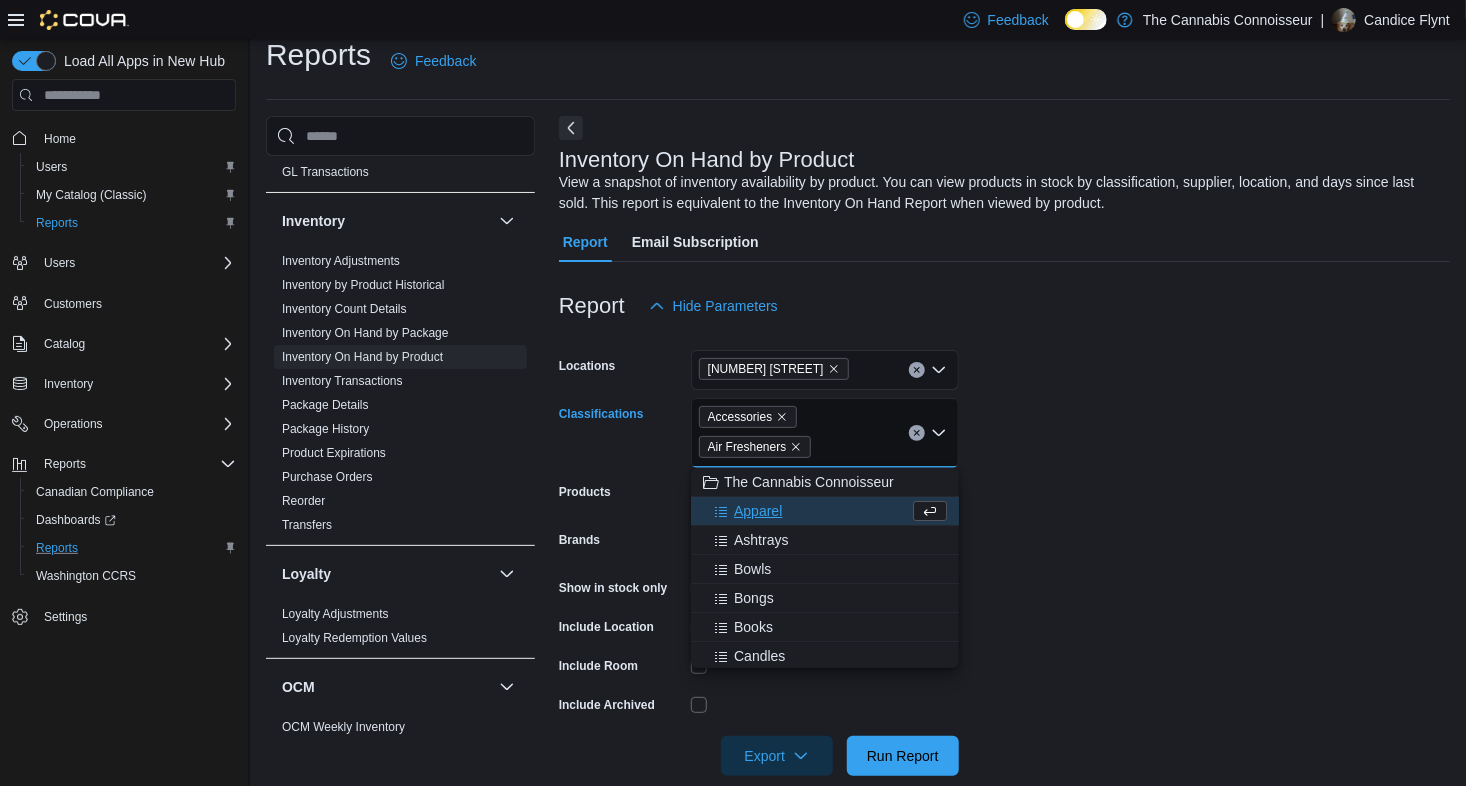 click on "Apparel" at bounding box center [758, 511] 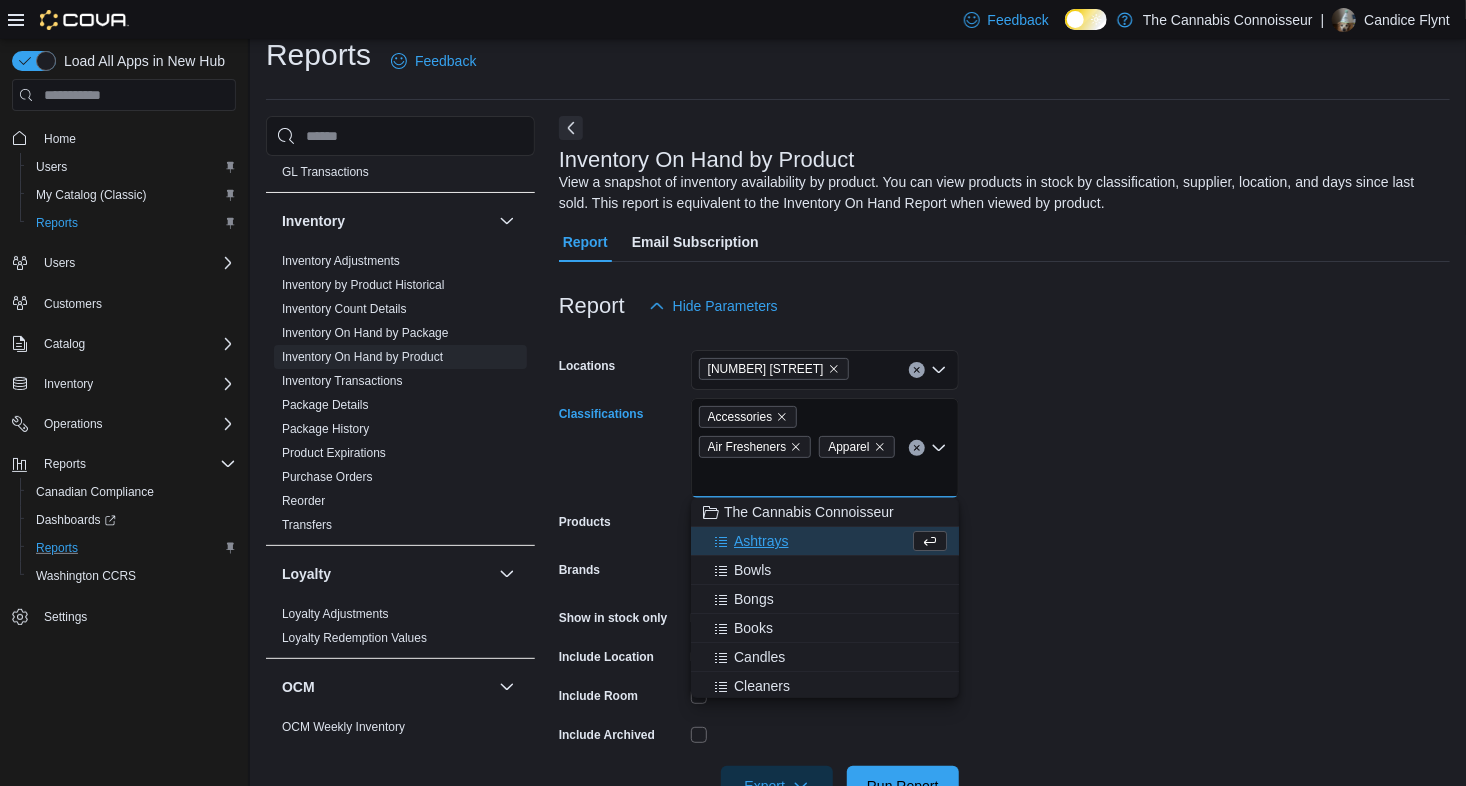 click on "Ashtrays" at bounding box center (761, 541) 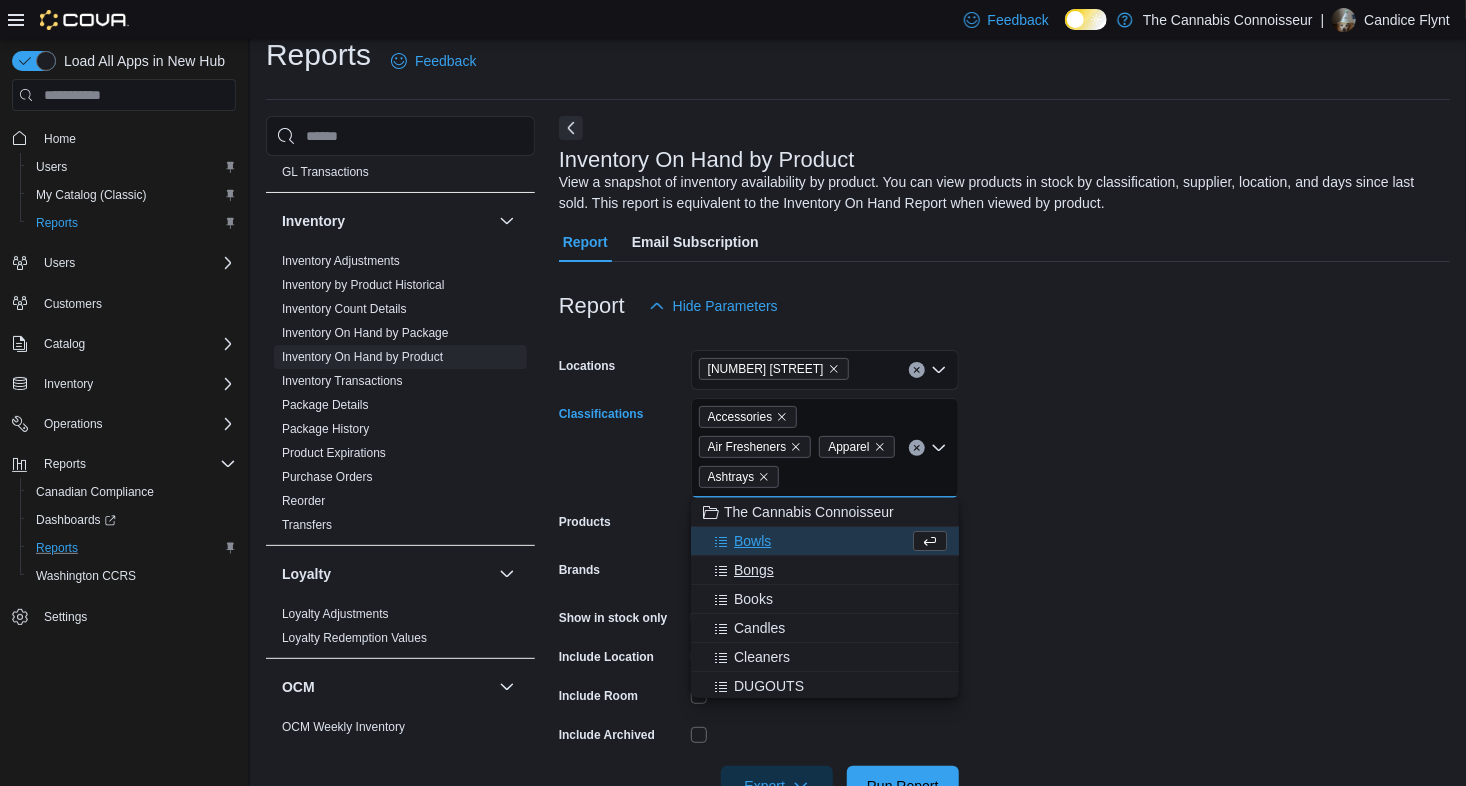 click on "Bongs" at bounding box center (754, 570) 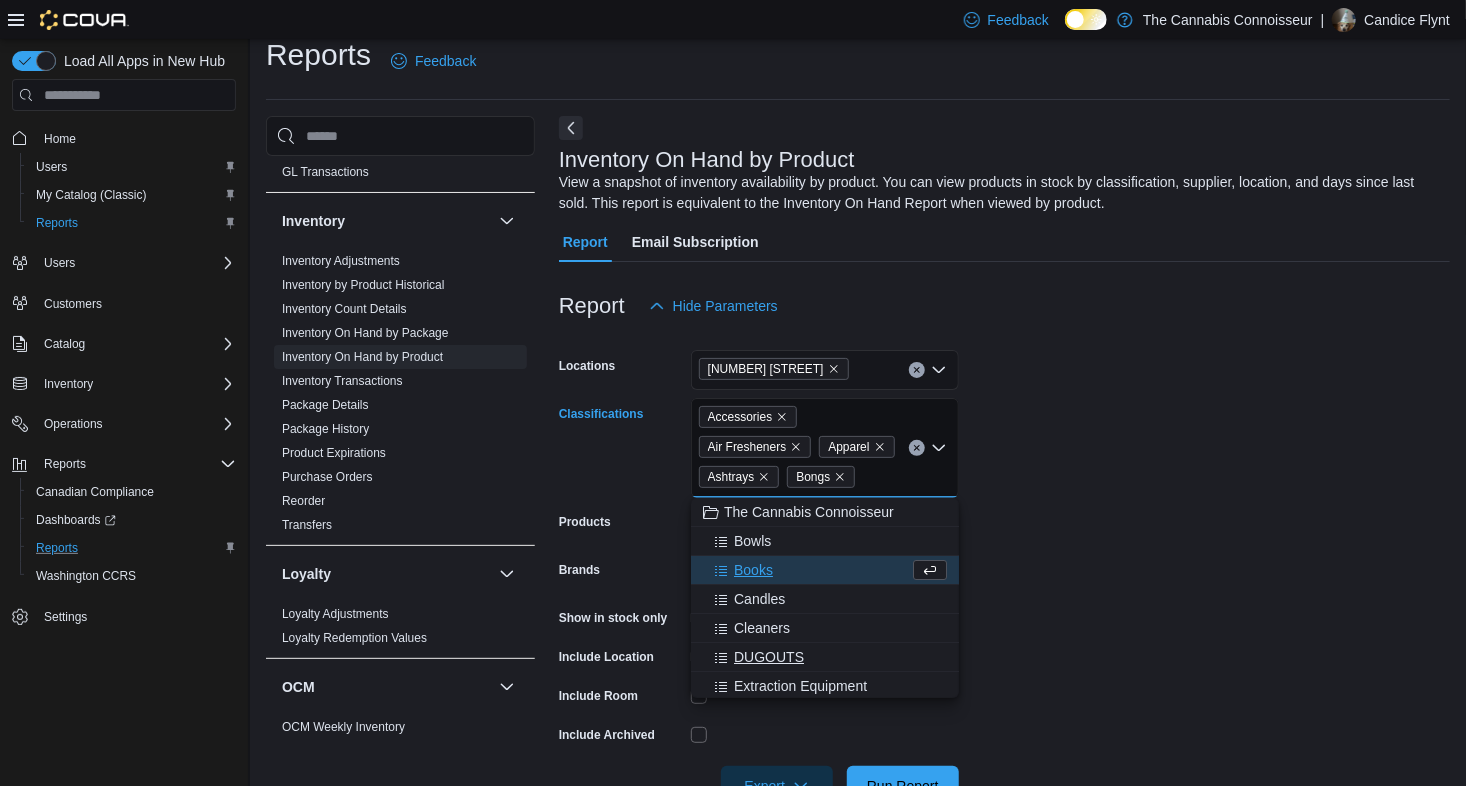 click on "DUGOUTS" at bounding box center (769, 657) 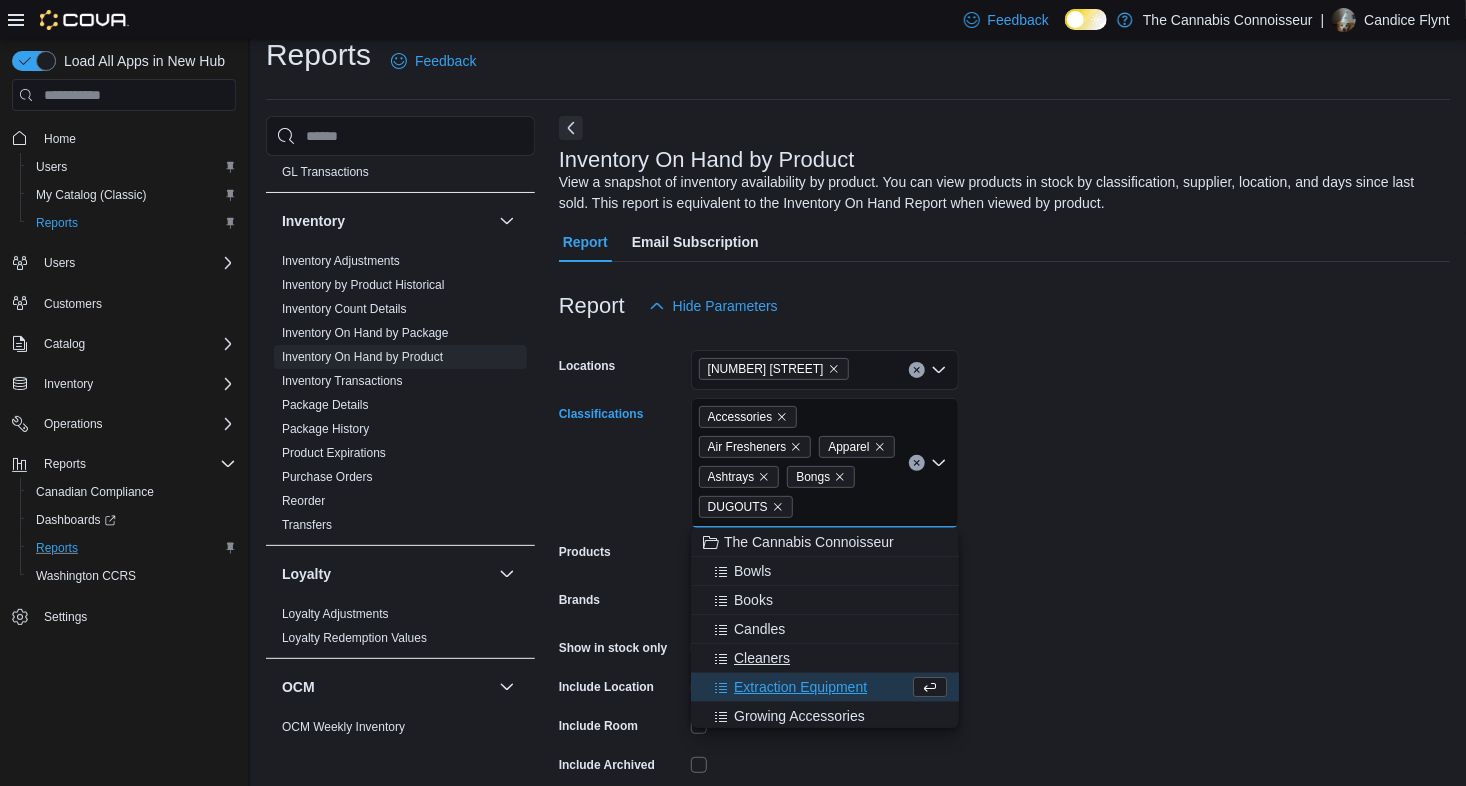 click on "Extraction Equipment" at bounding box center (800, 687) 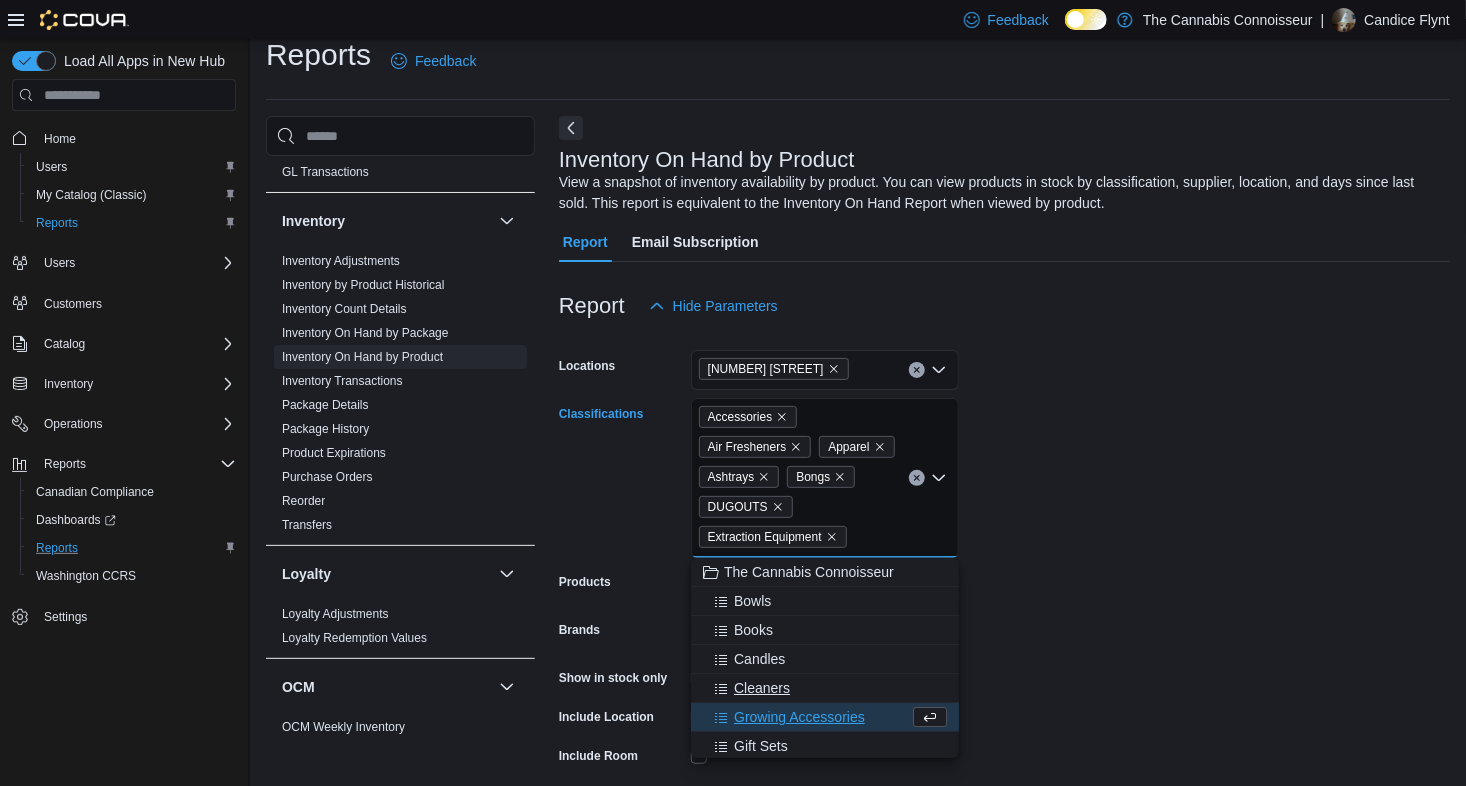 click on "Cleaners" at bounding box center (762, 688) 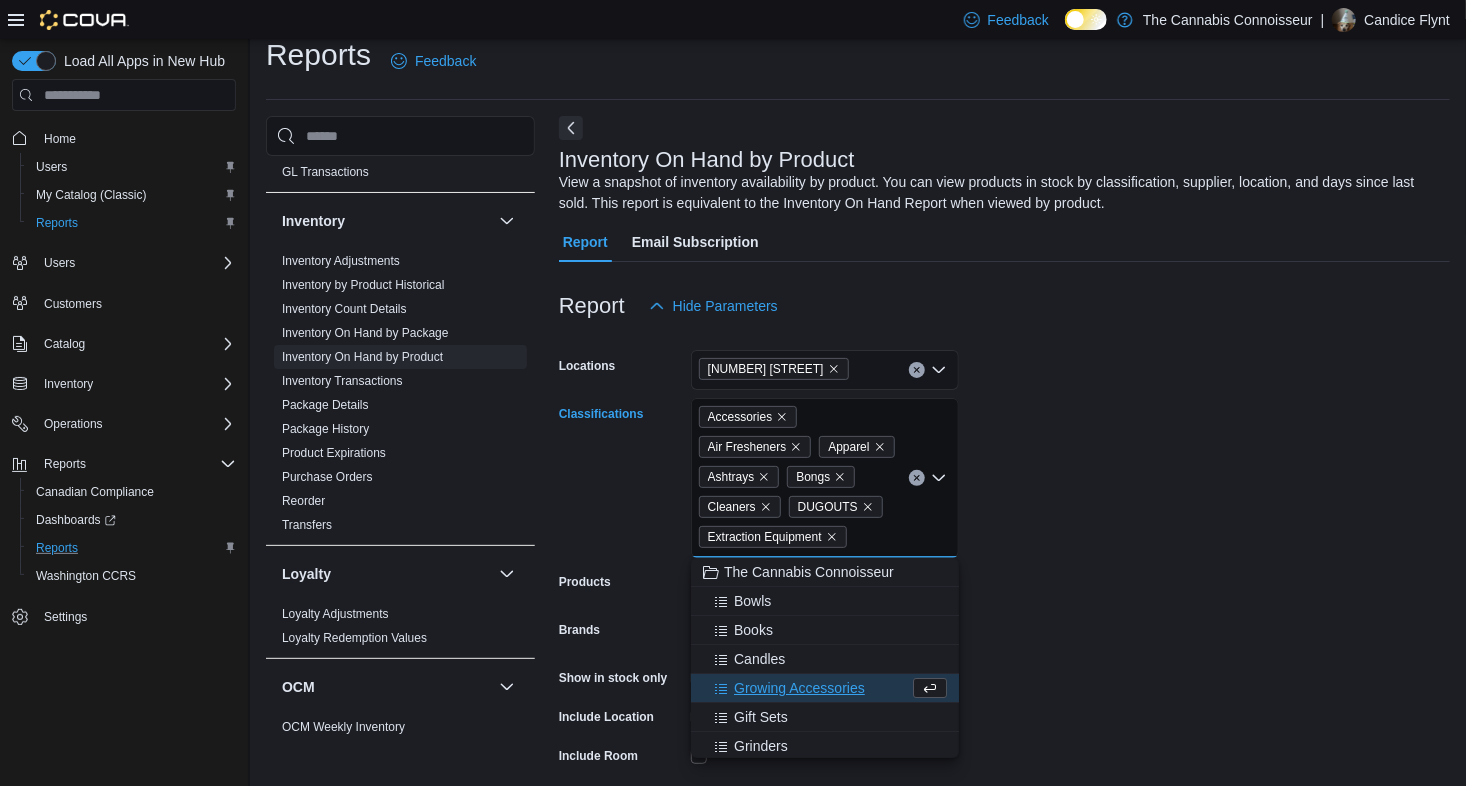 click on "Growing Accessories" at bounding box center (799, 688) 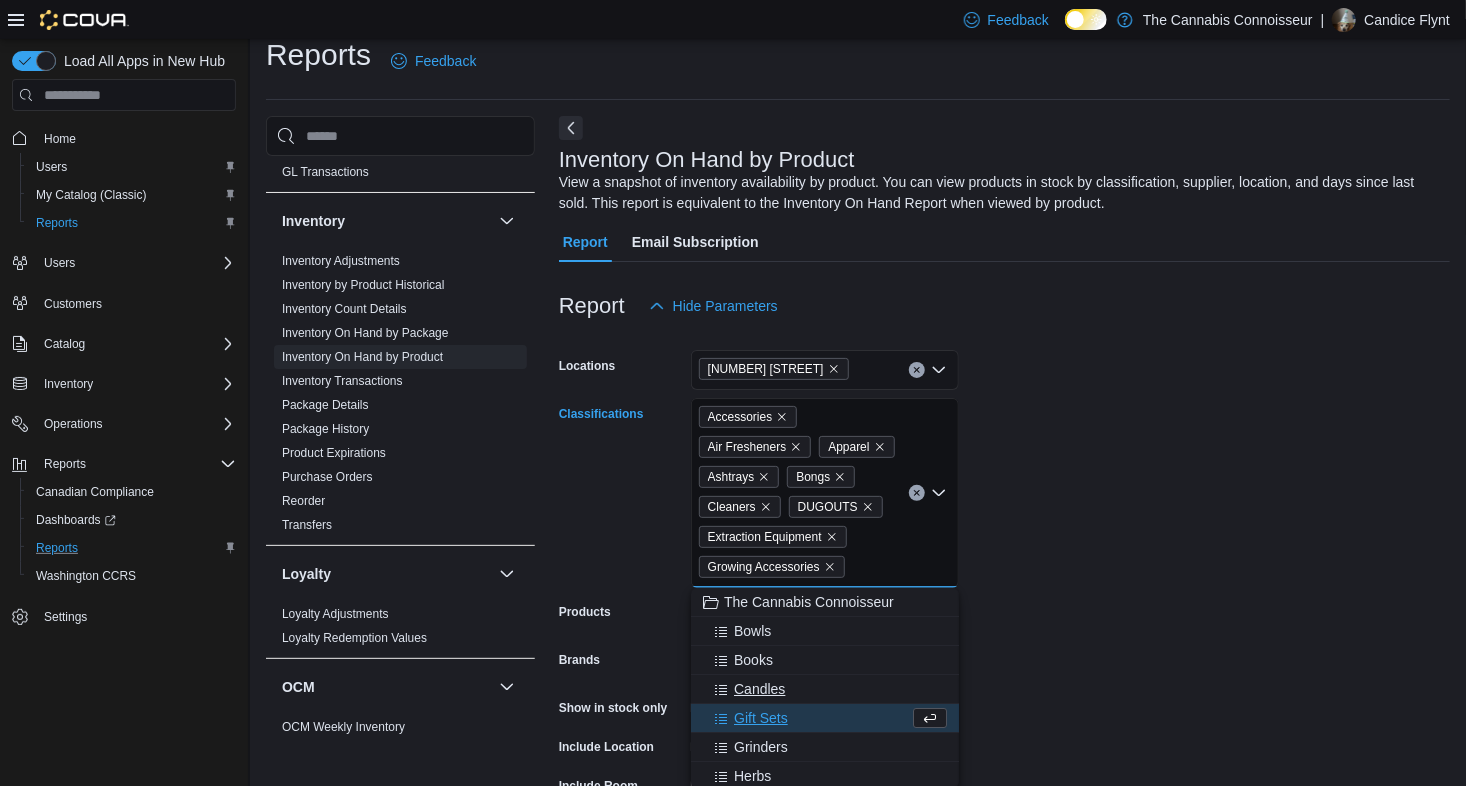 click on "Candles" at bounding box center (759, 689) 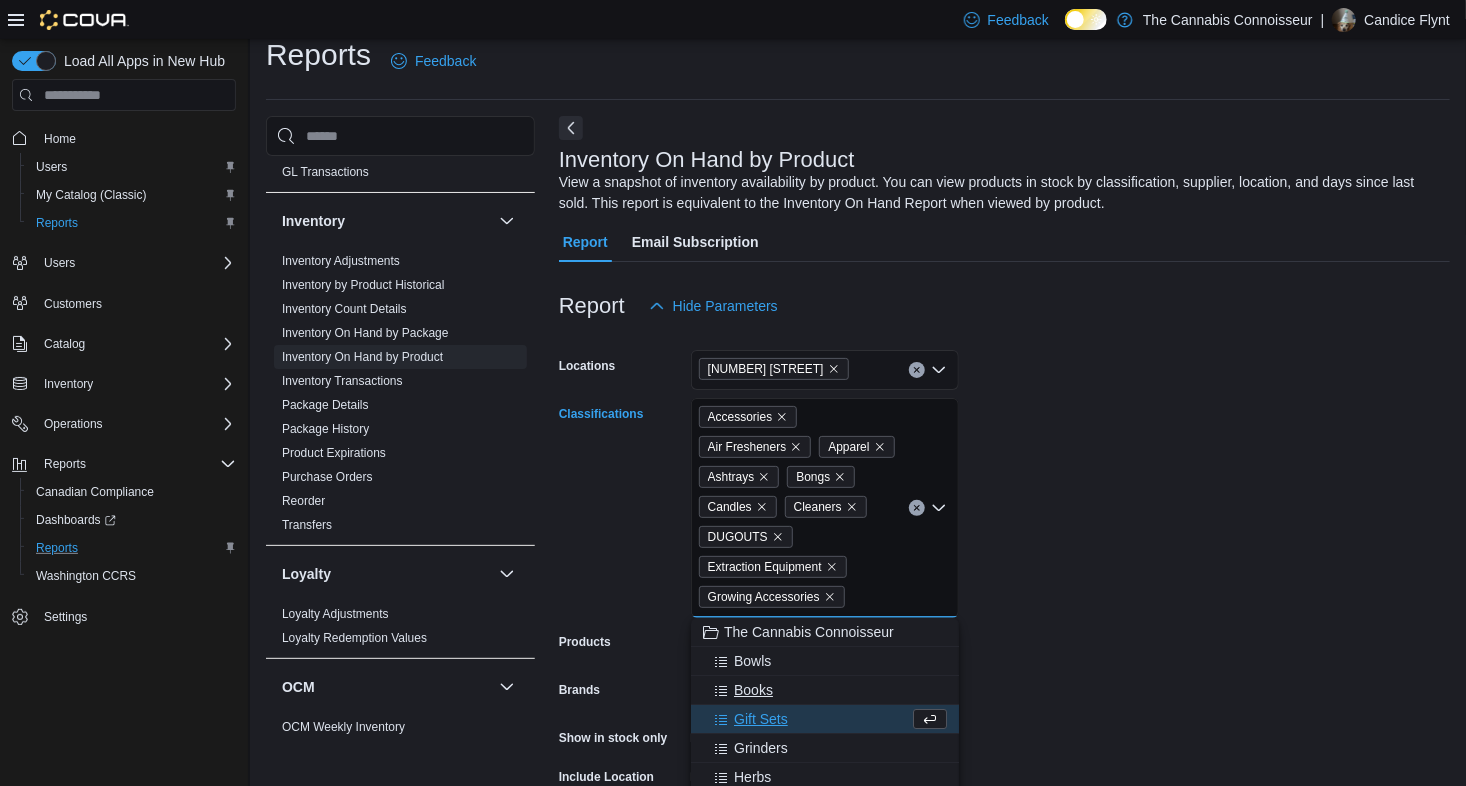 click on "Books" at bounding box center (753, 690) 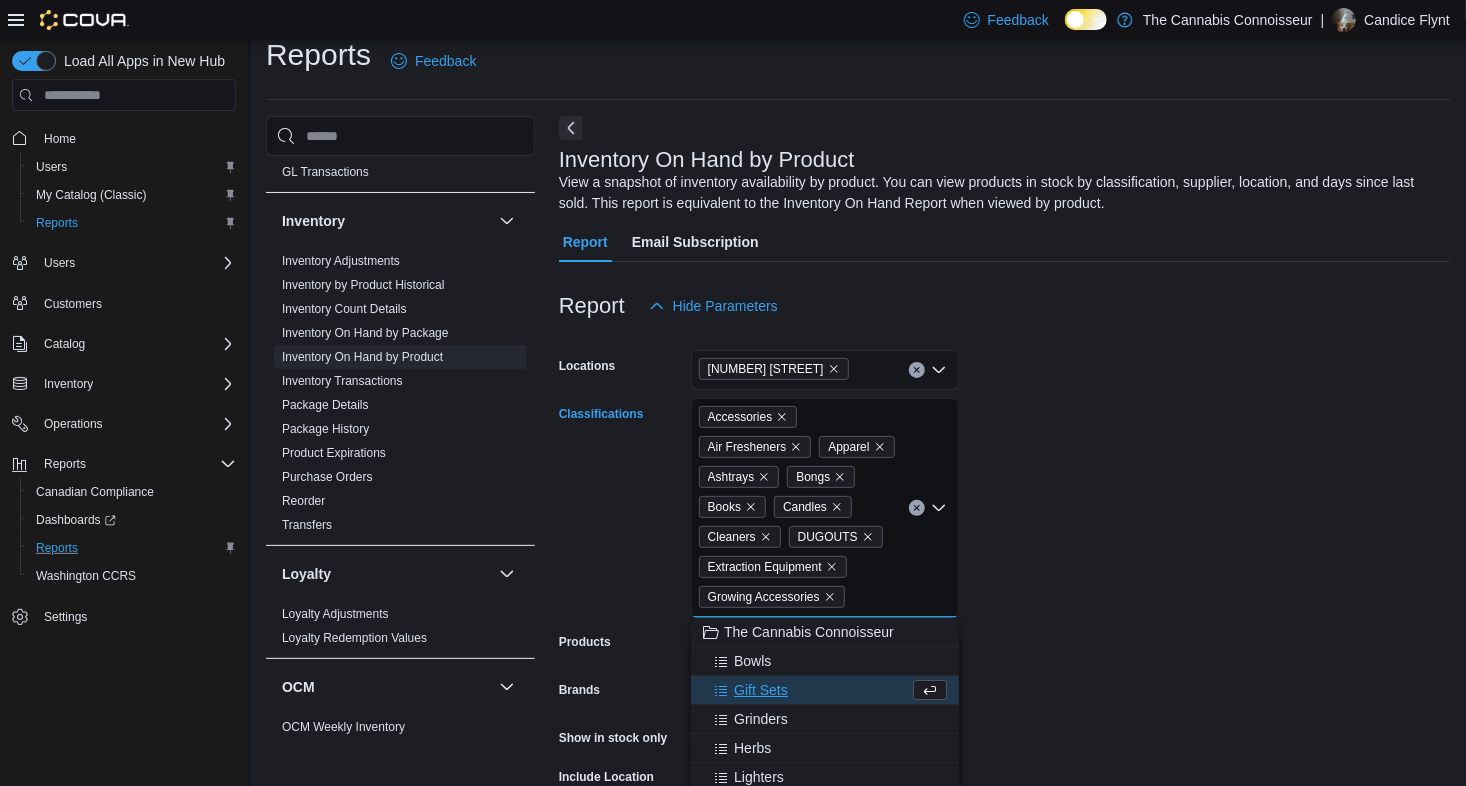 click on "Gift Sets" at bounding box center [825, 690] 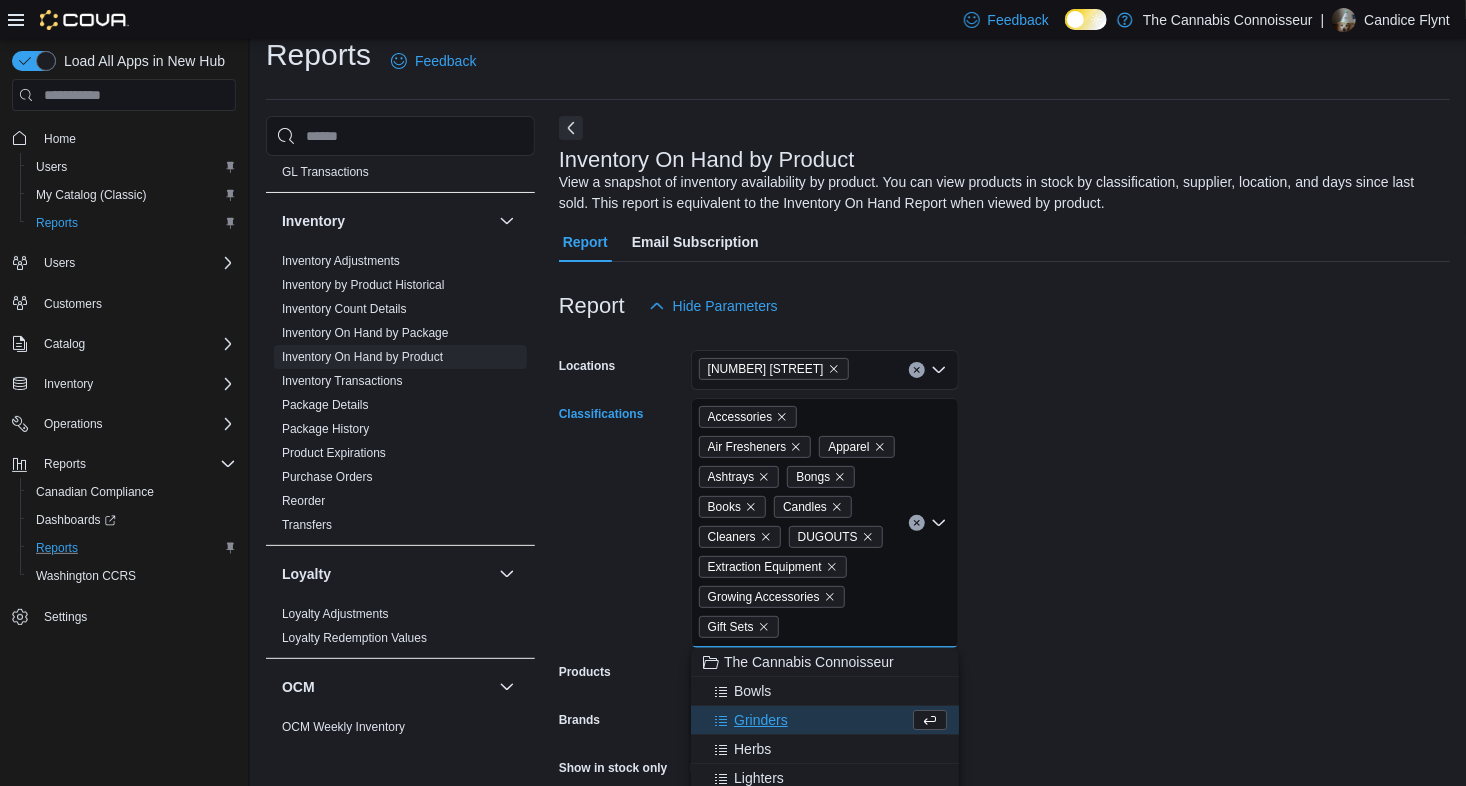 click on "Grinders" at bounding box center (761, 720) 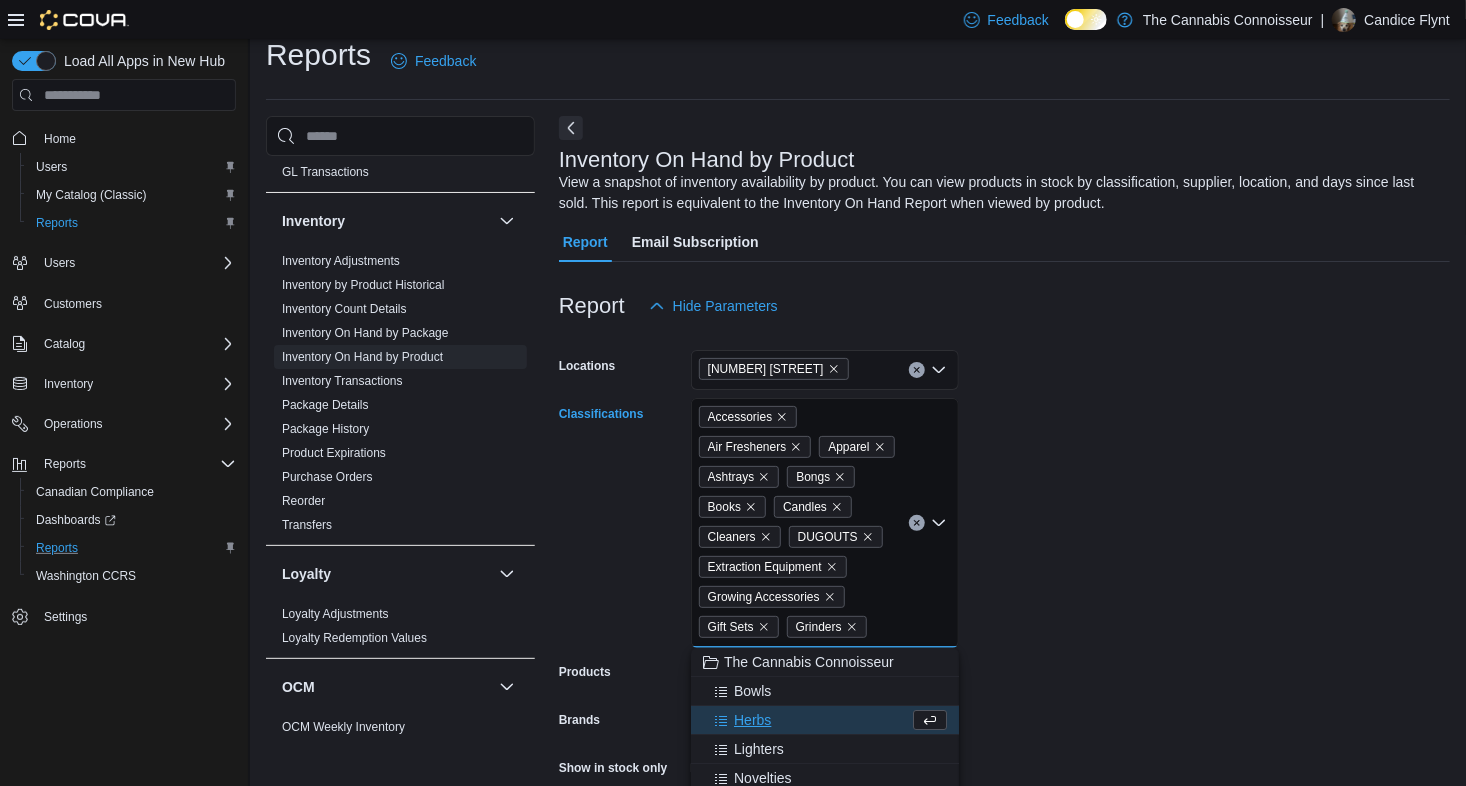 click on "Herbs" at bounding box center [752, 720] 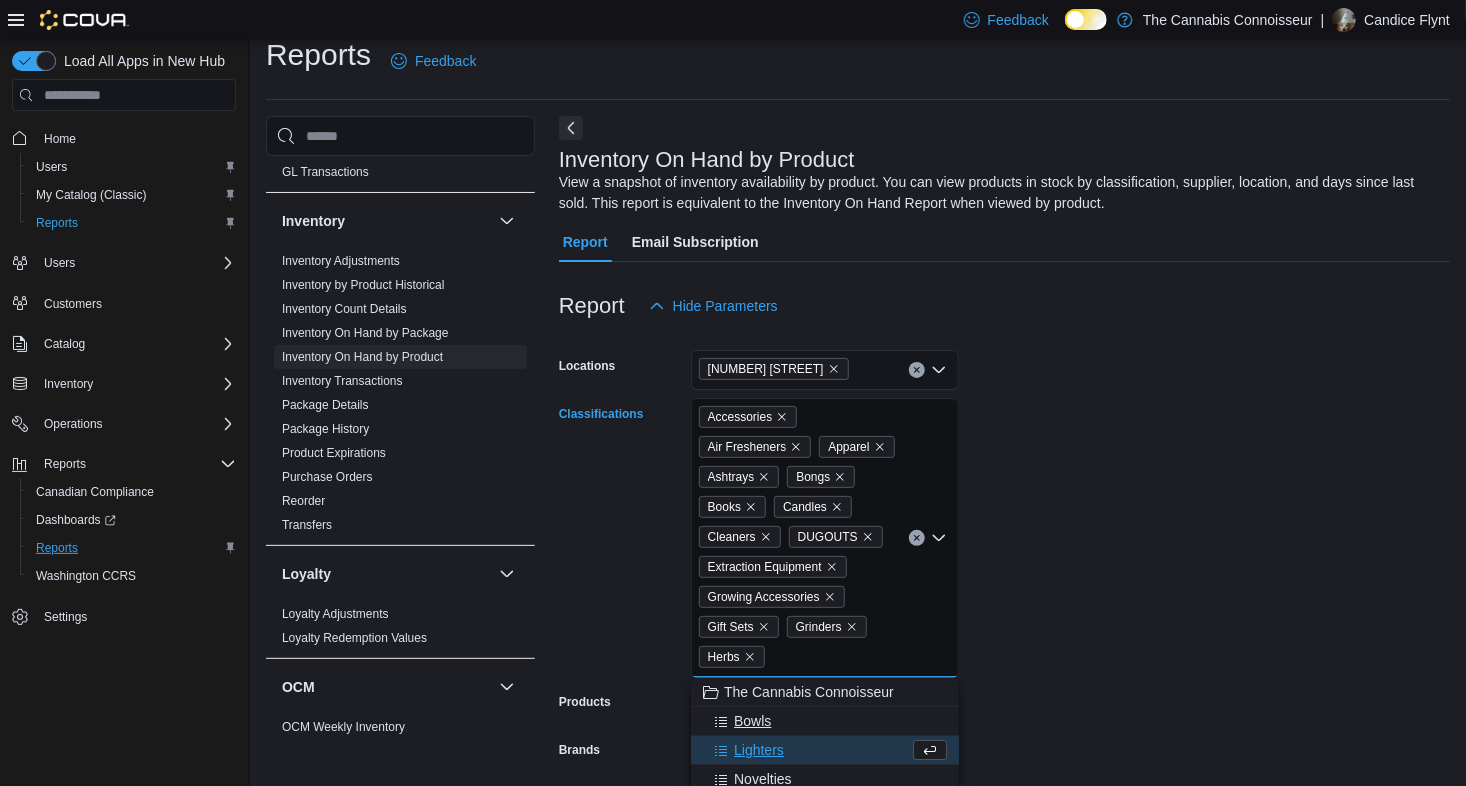 click on "Bowls" at bounding box center [752, 721] 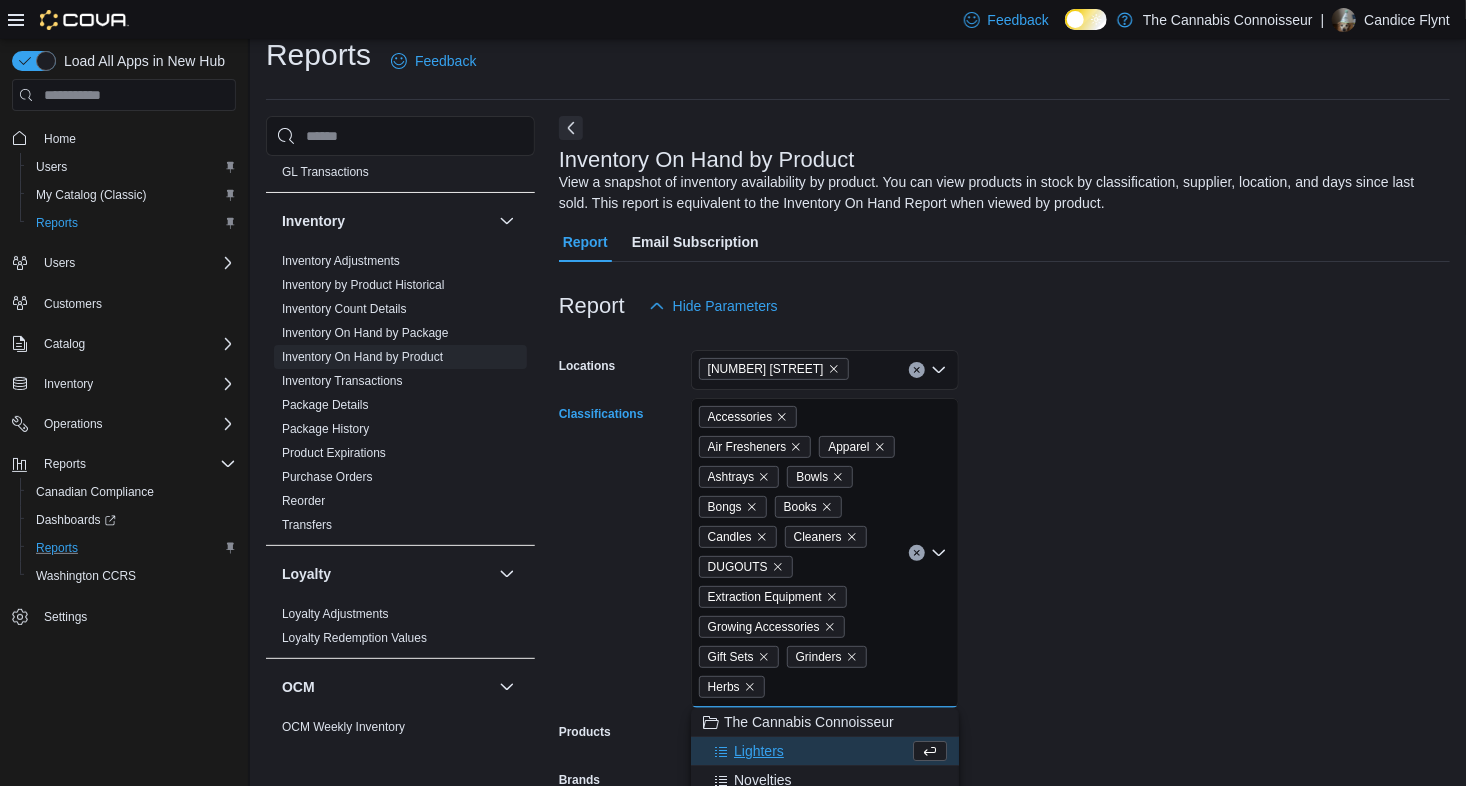 click on "Lighters" at bounding box center (759, 751) 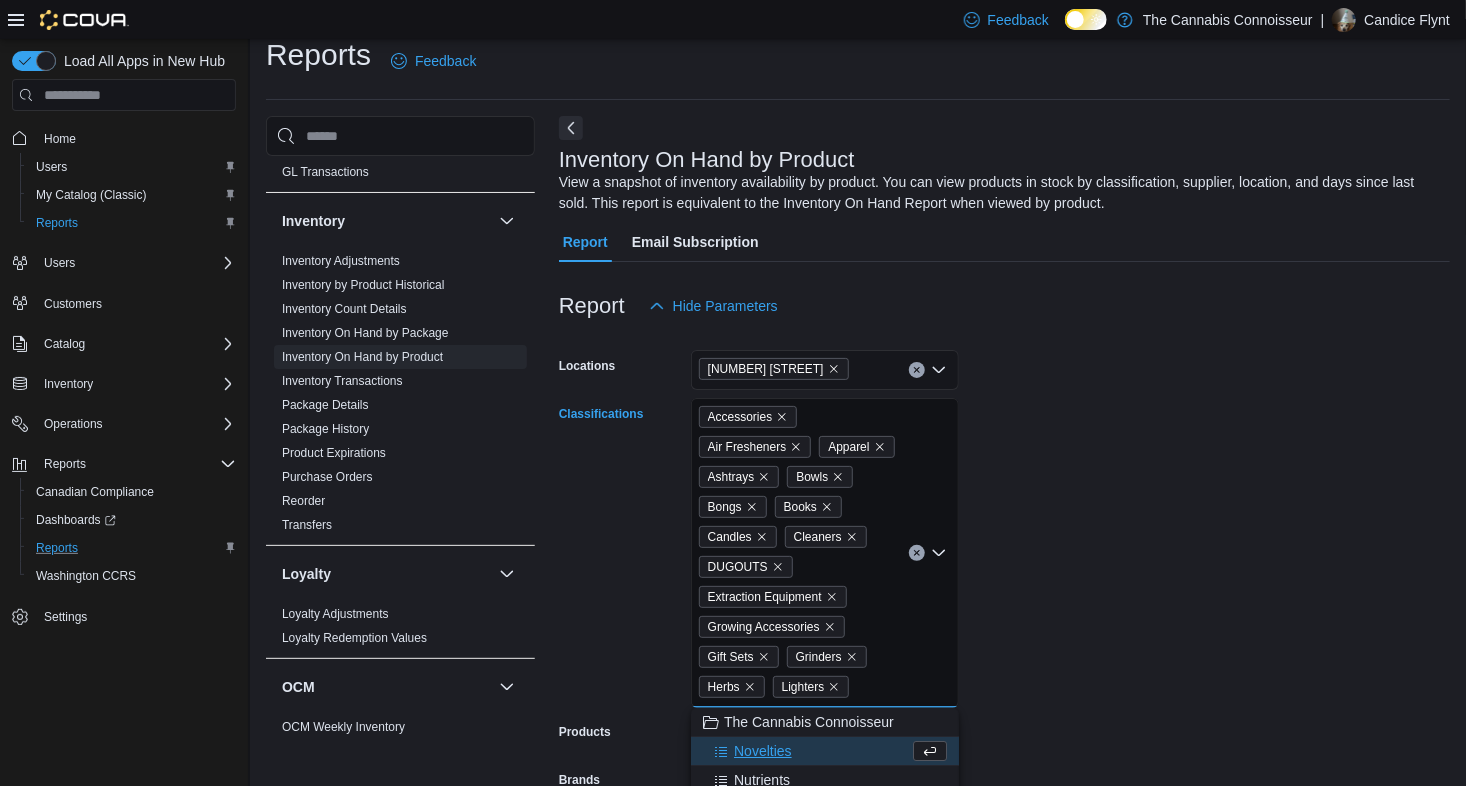 click on "Novelties" at bounding box center (825, 751) 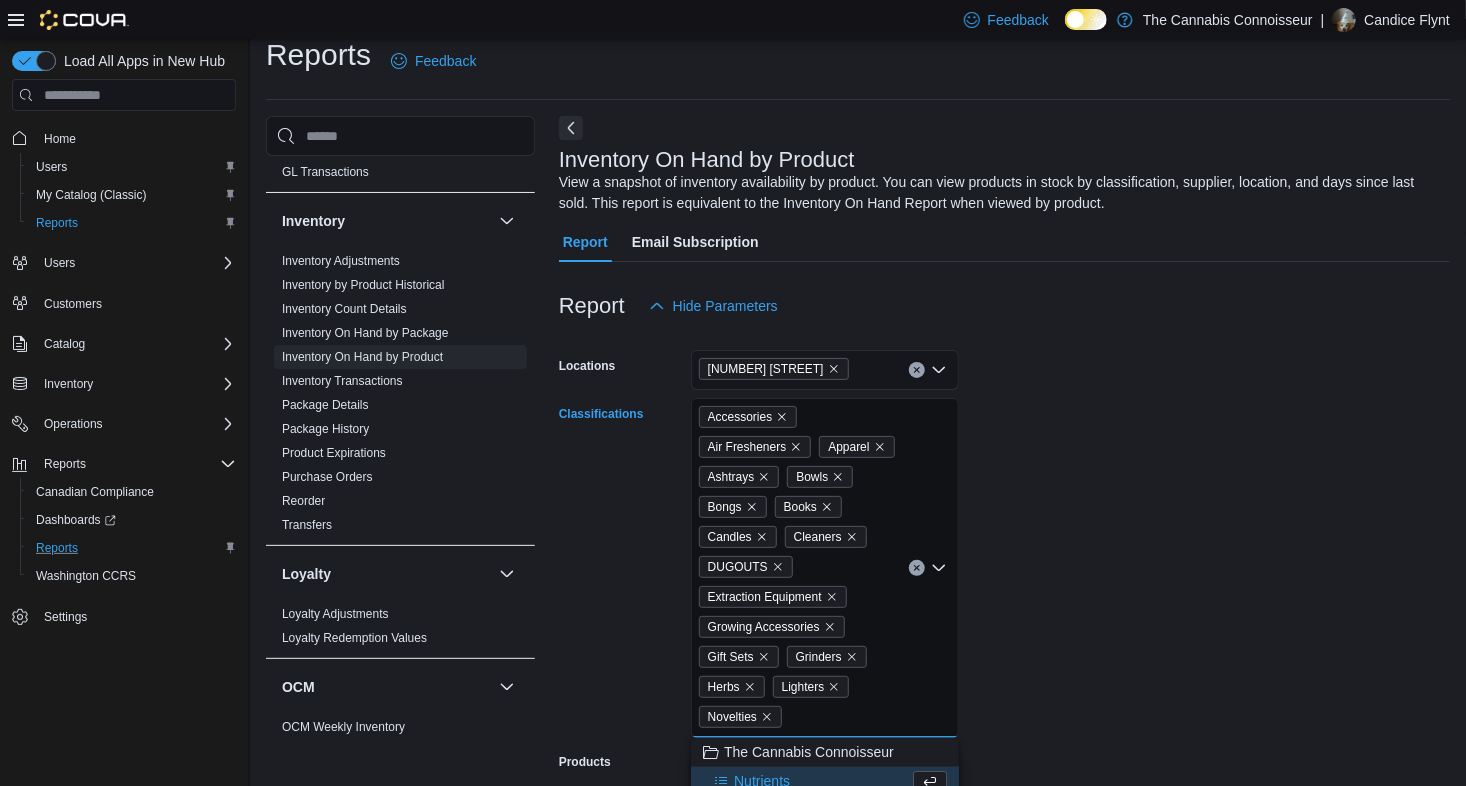 click on "Nutrients" at bounding box center (762, 781) 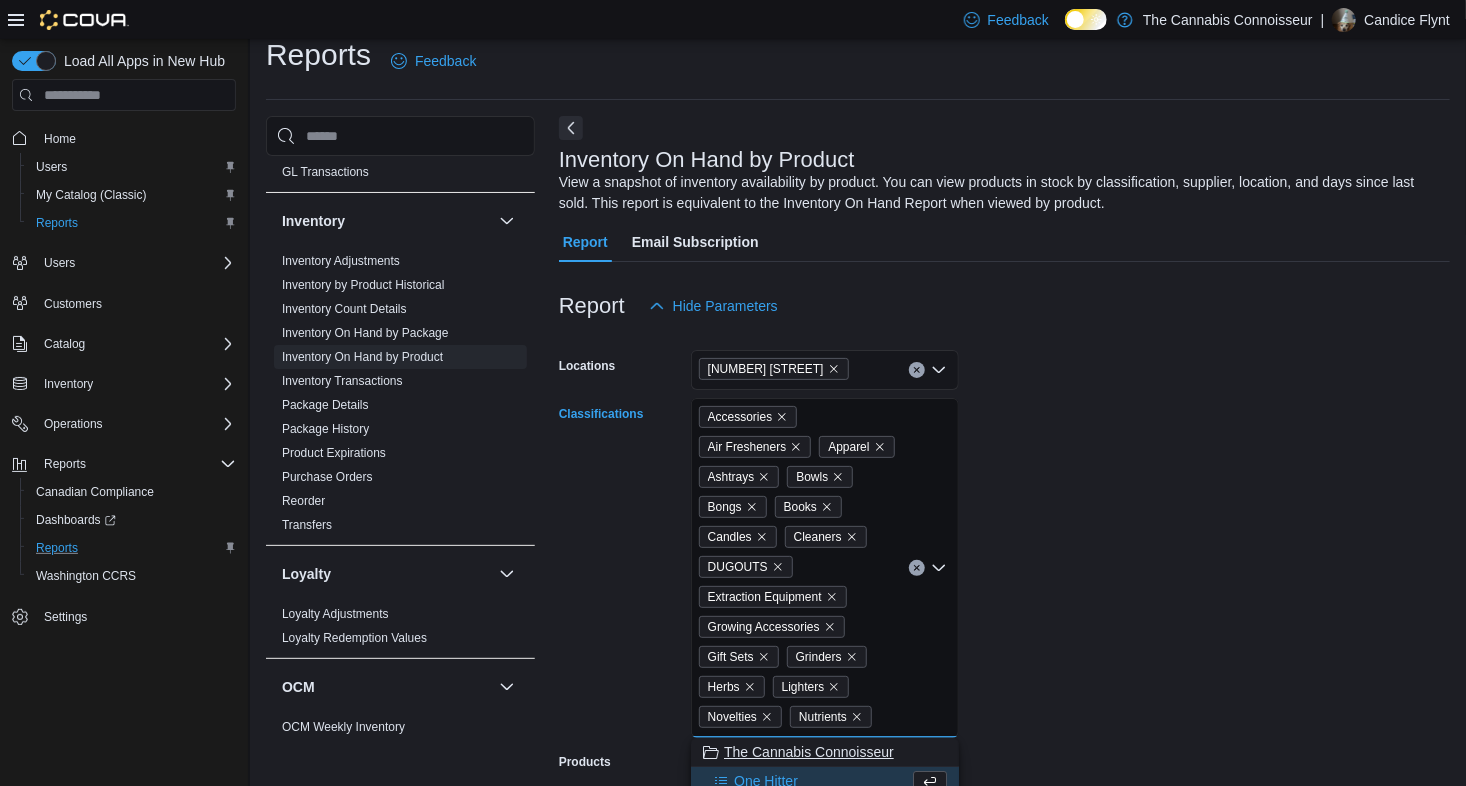 click on "One Hitter" at bounding box center (766, 781) 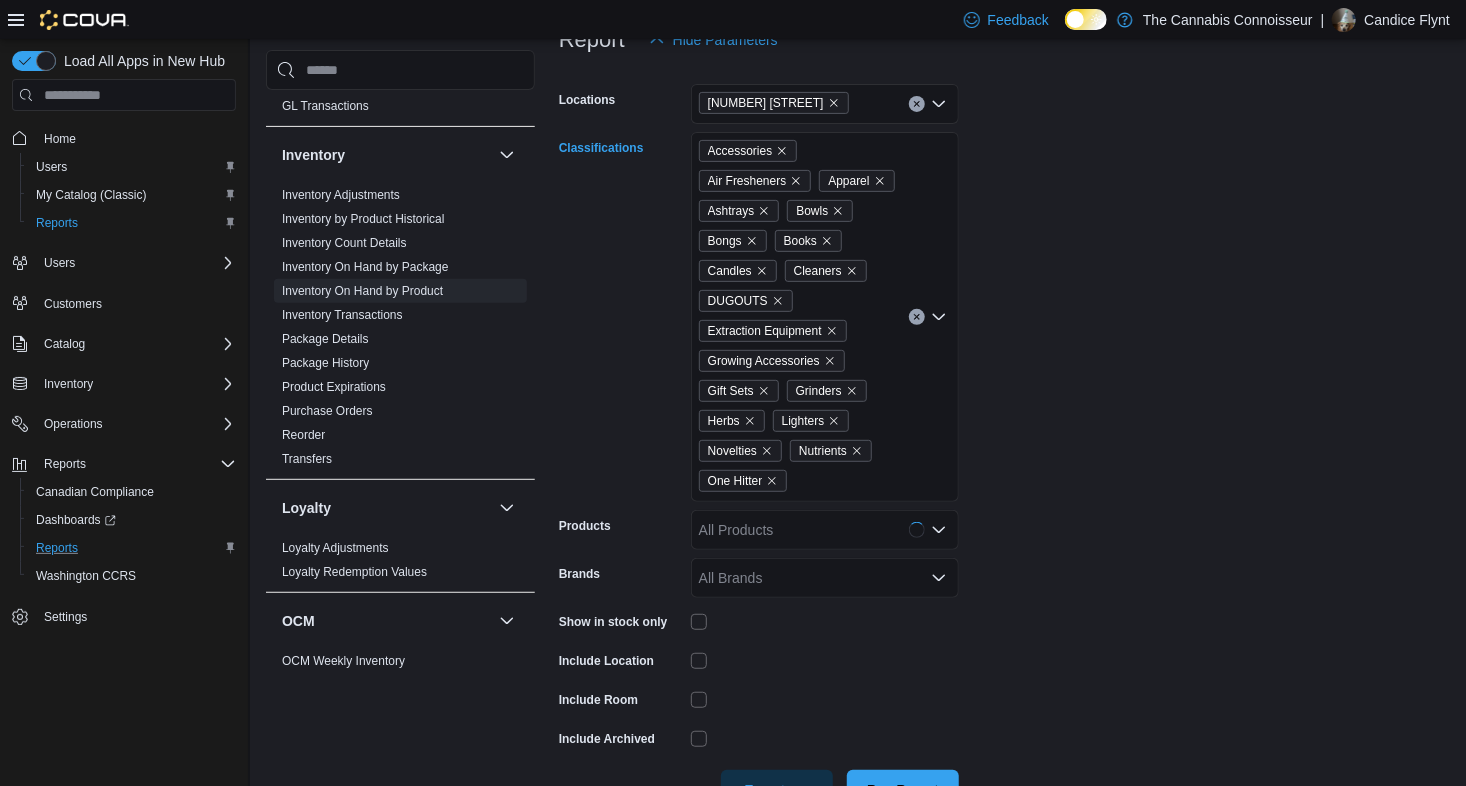 scroll, scrollTop: 320, scrollLeft: 0, axis: vertical 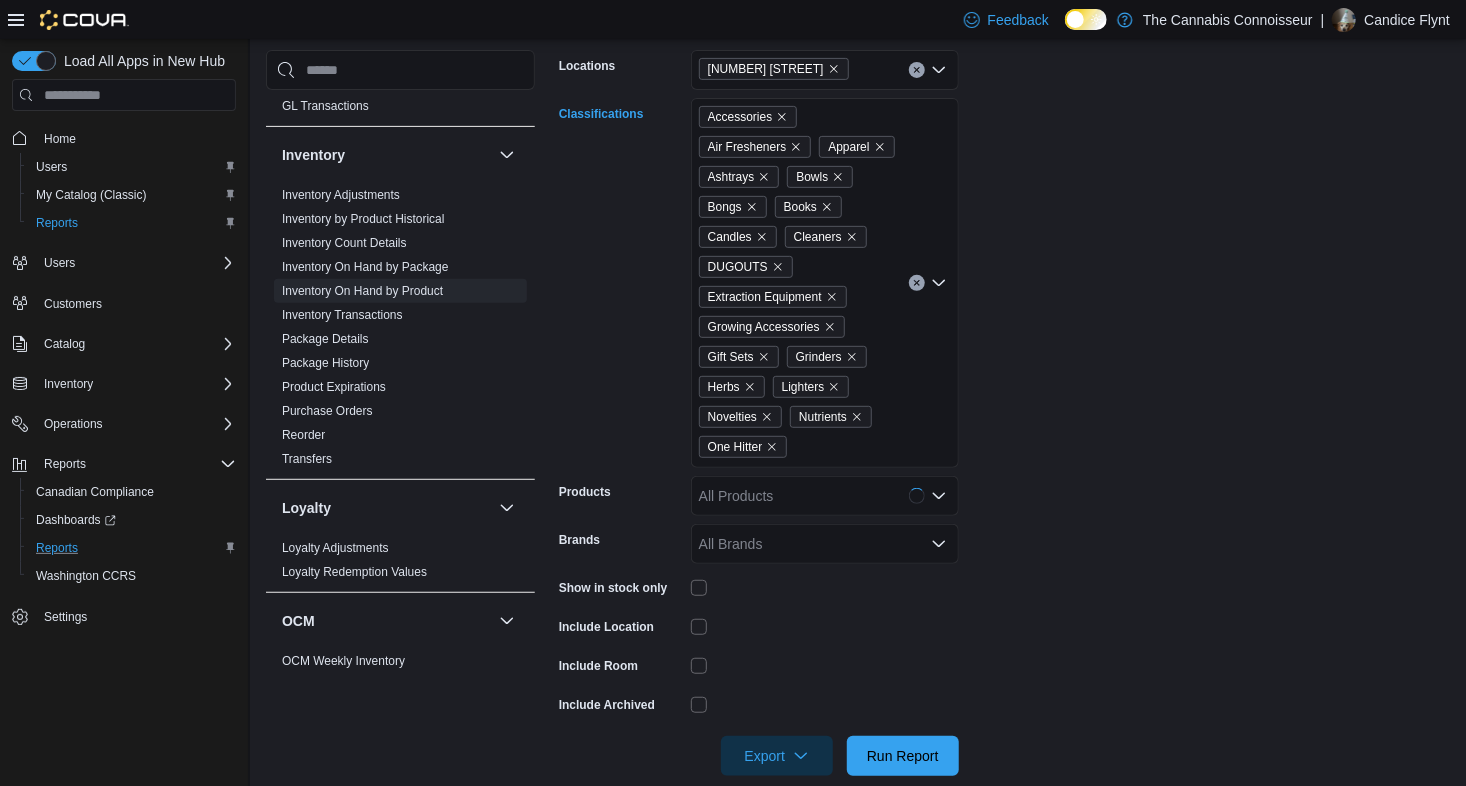 click 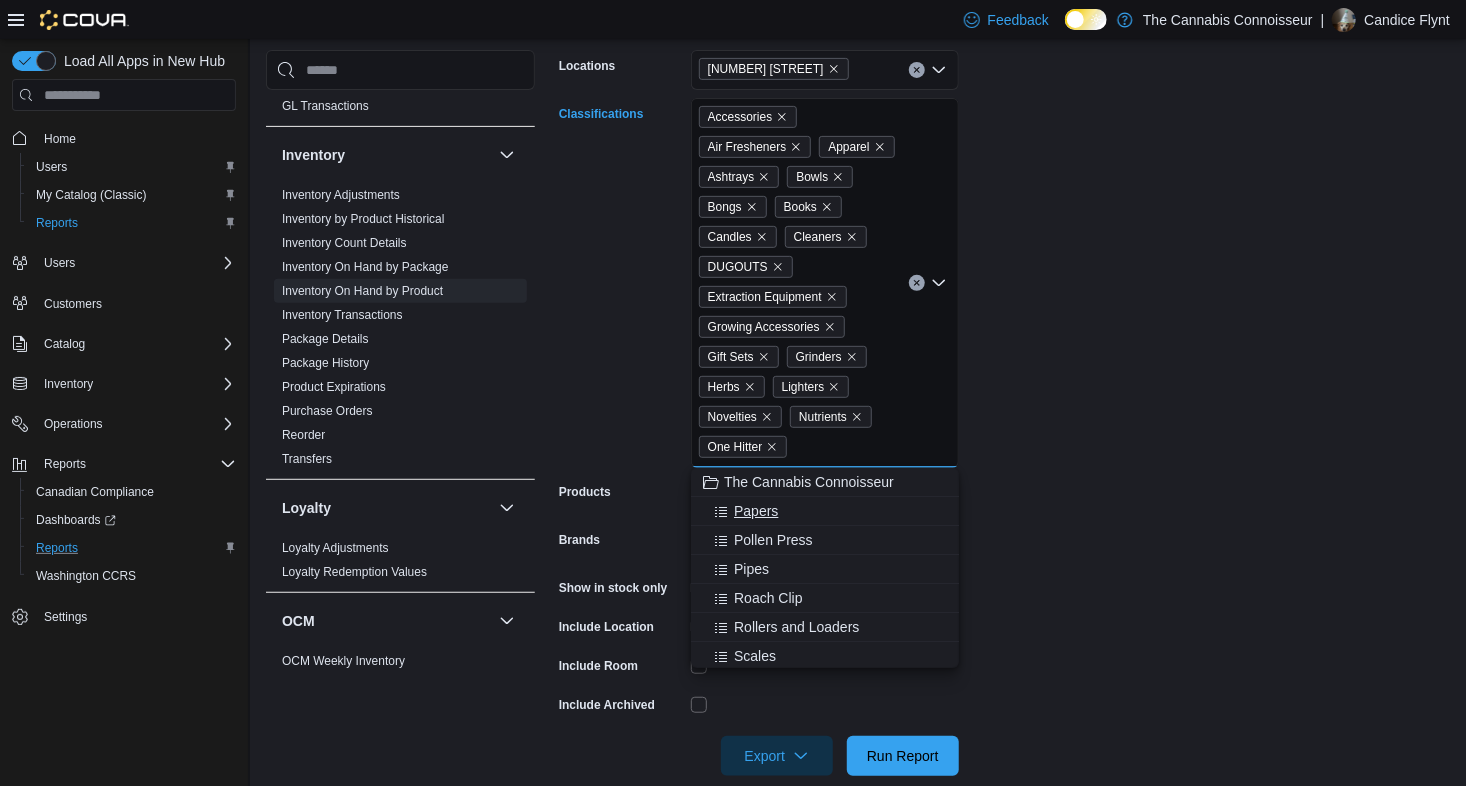 click on "Papers" at bounding box center (756, 511) 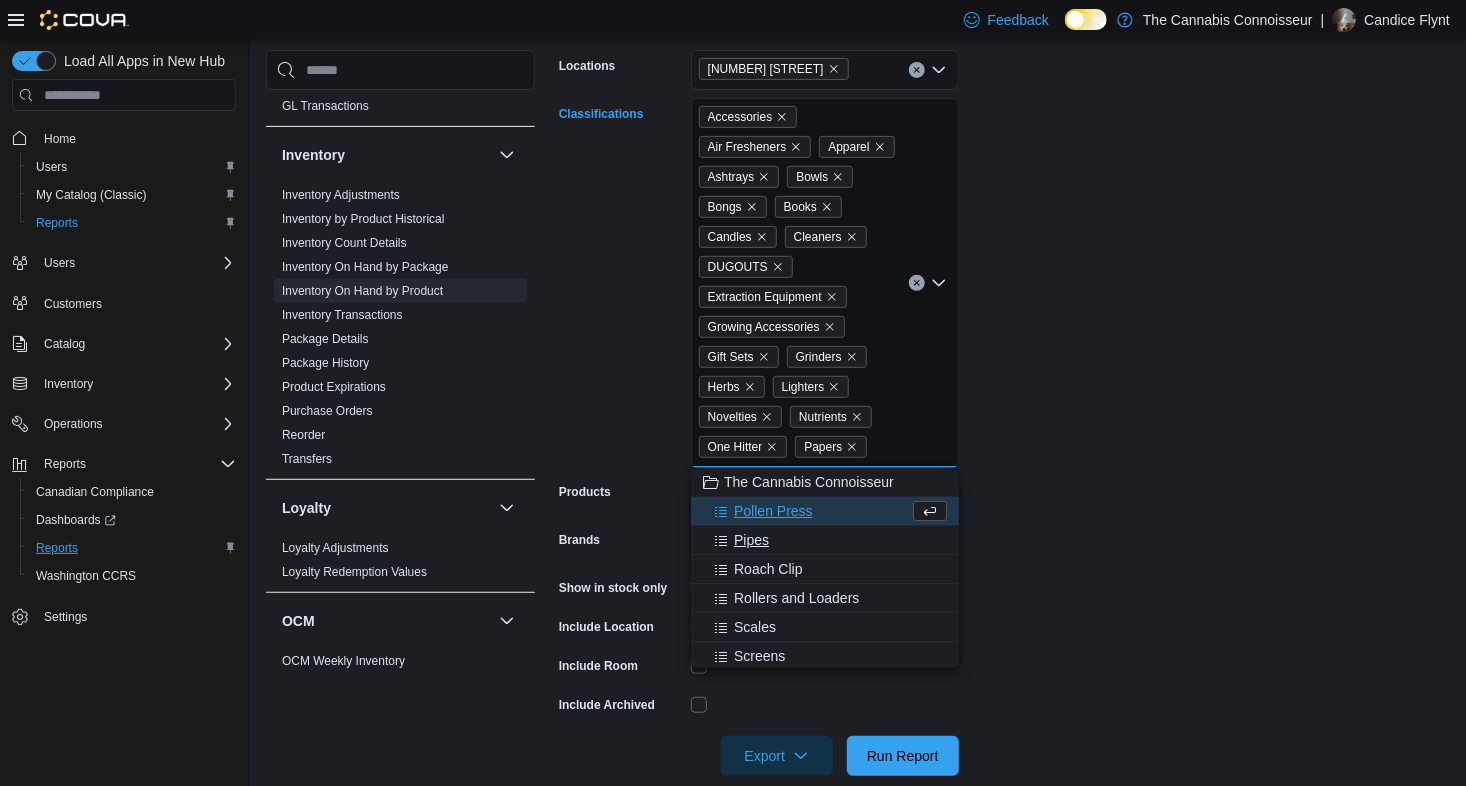 click on "Pipes" at bounding box center (825, 540) 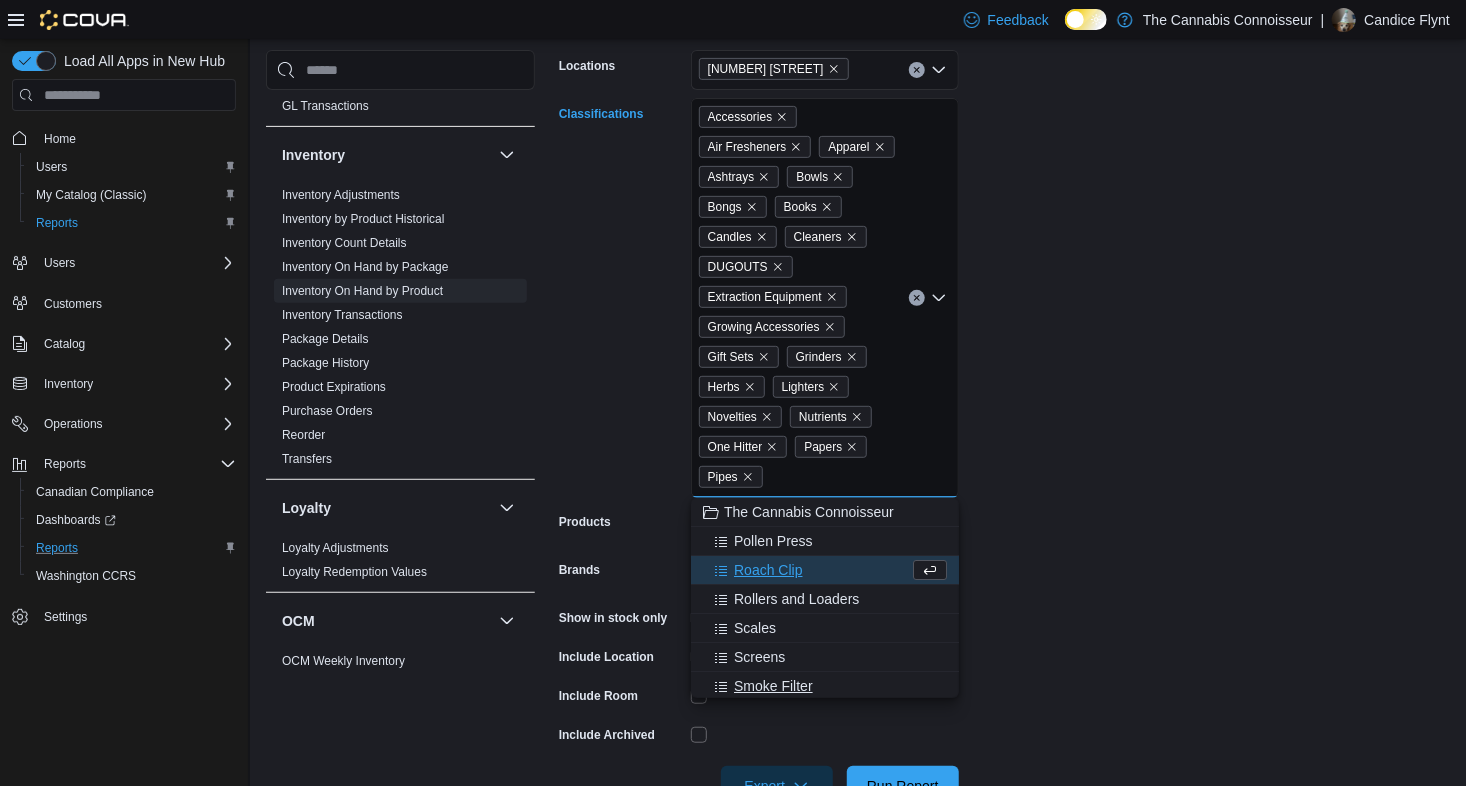 click on "Smoke Filter" at bounding box center [825, 686] 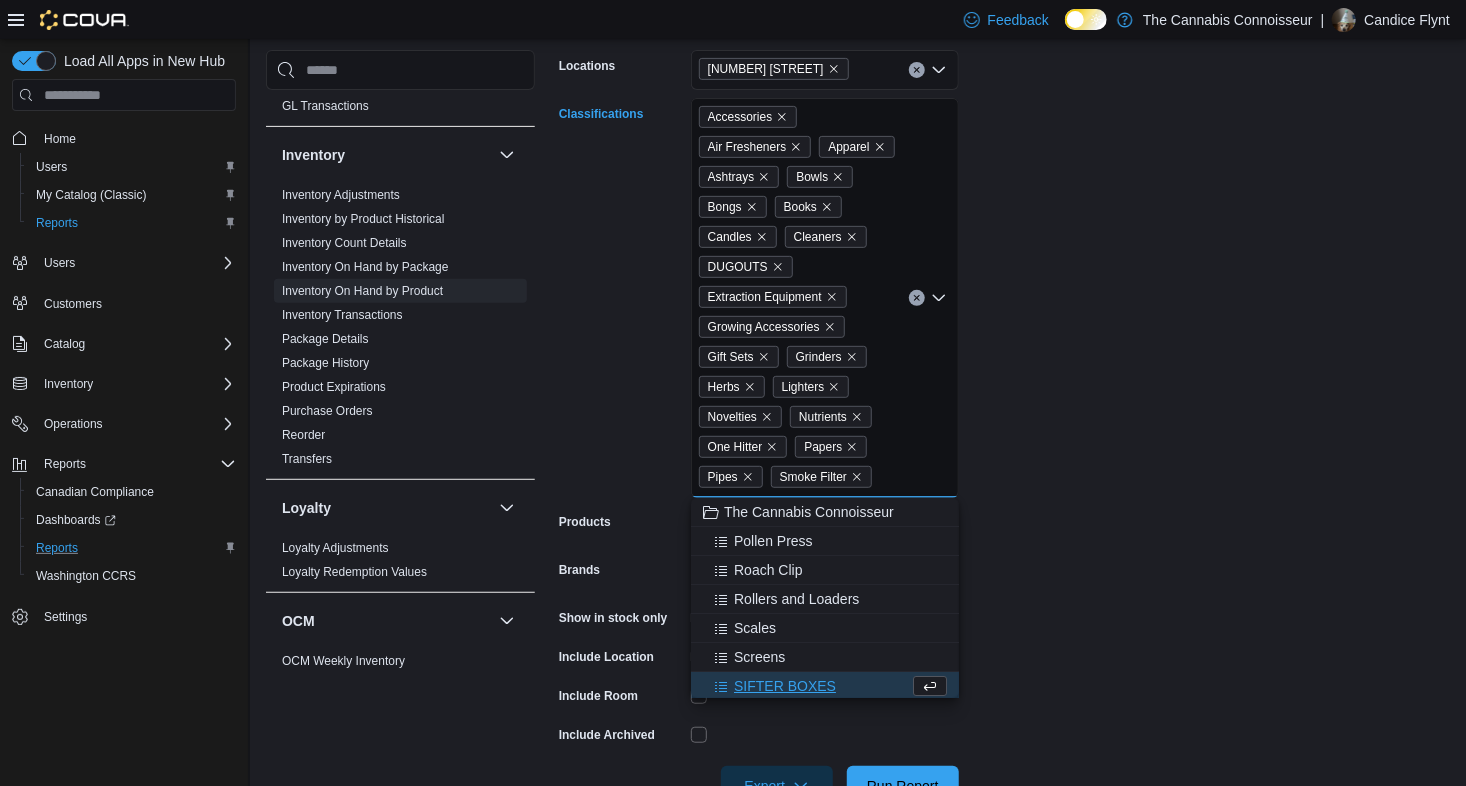 scroll, scrollTop: 3, scrollLeft: 0, axis: vertical 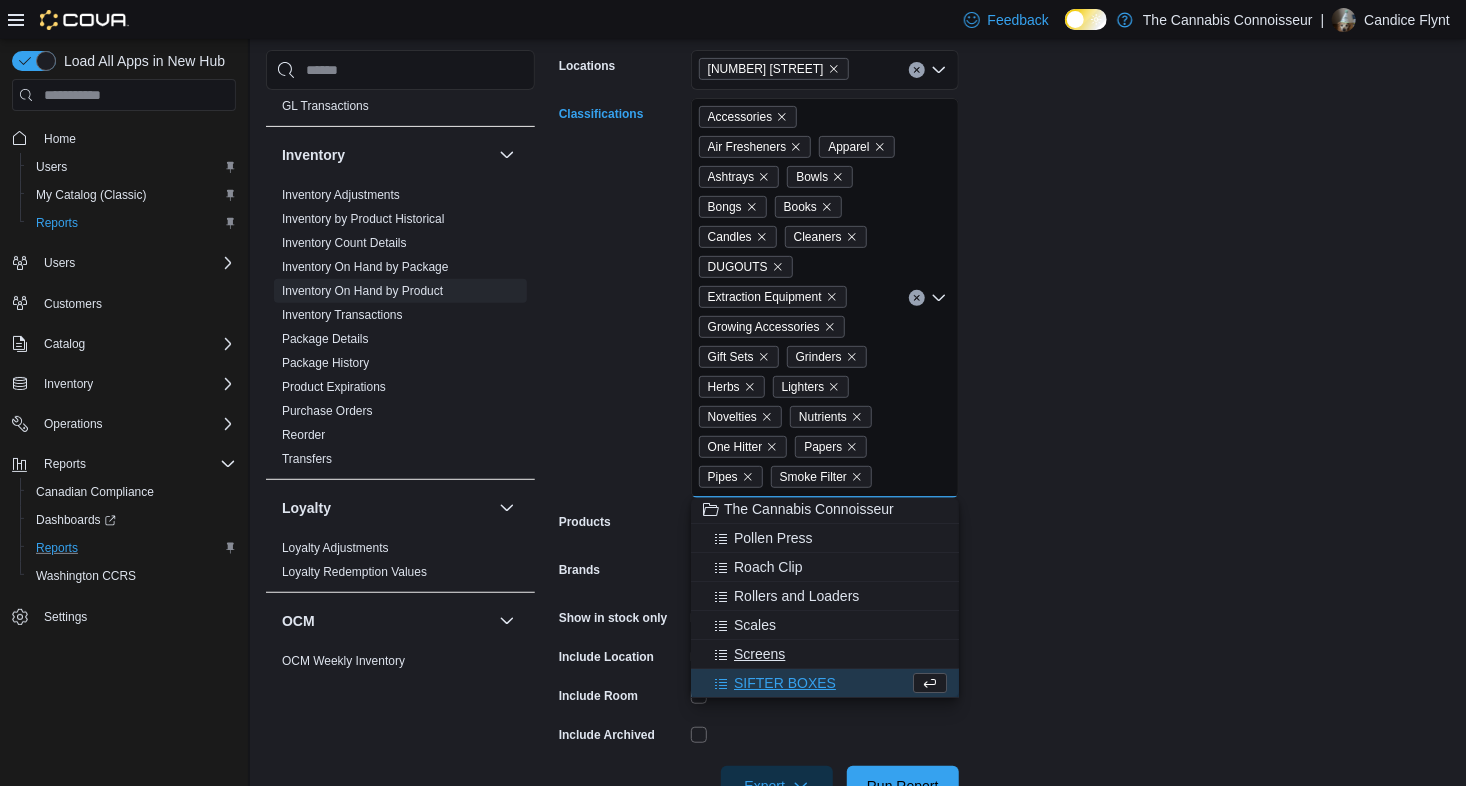 click on "SIFTER BOXES" at bounding box center (785, 683) 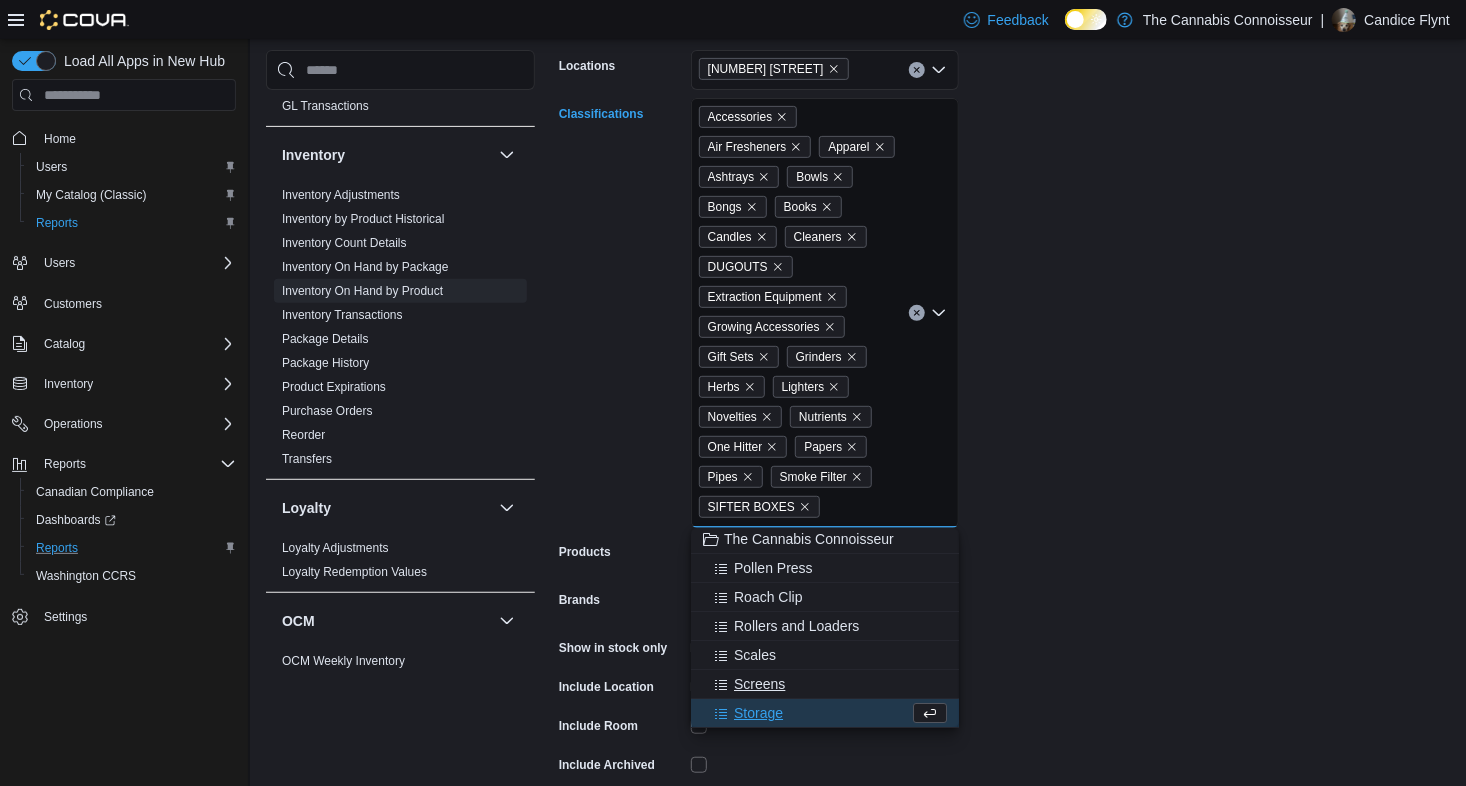 click on "Screens" at bounding box center [759, 684] 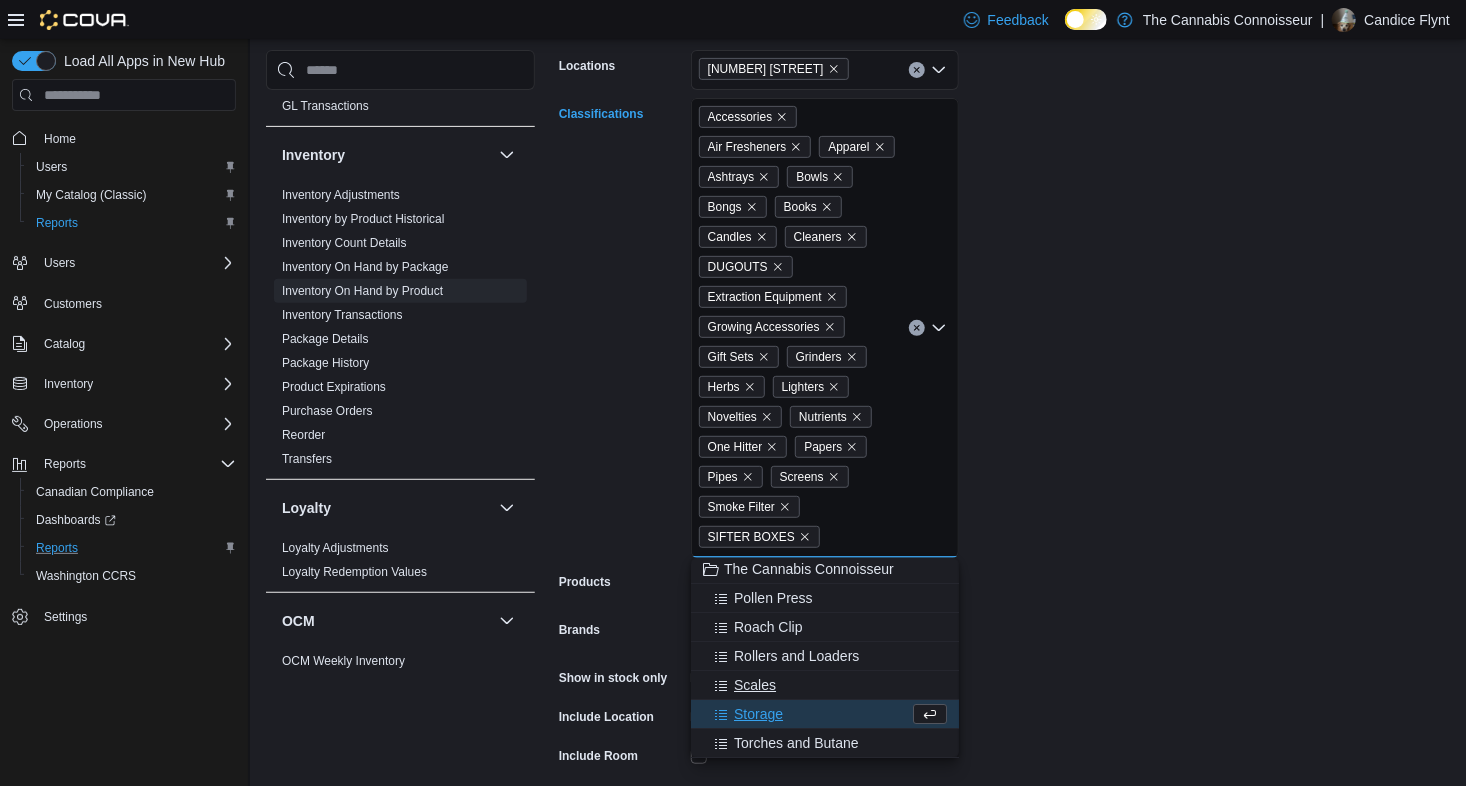 click on "Scales" at bounding box center [755, 685] 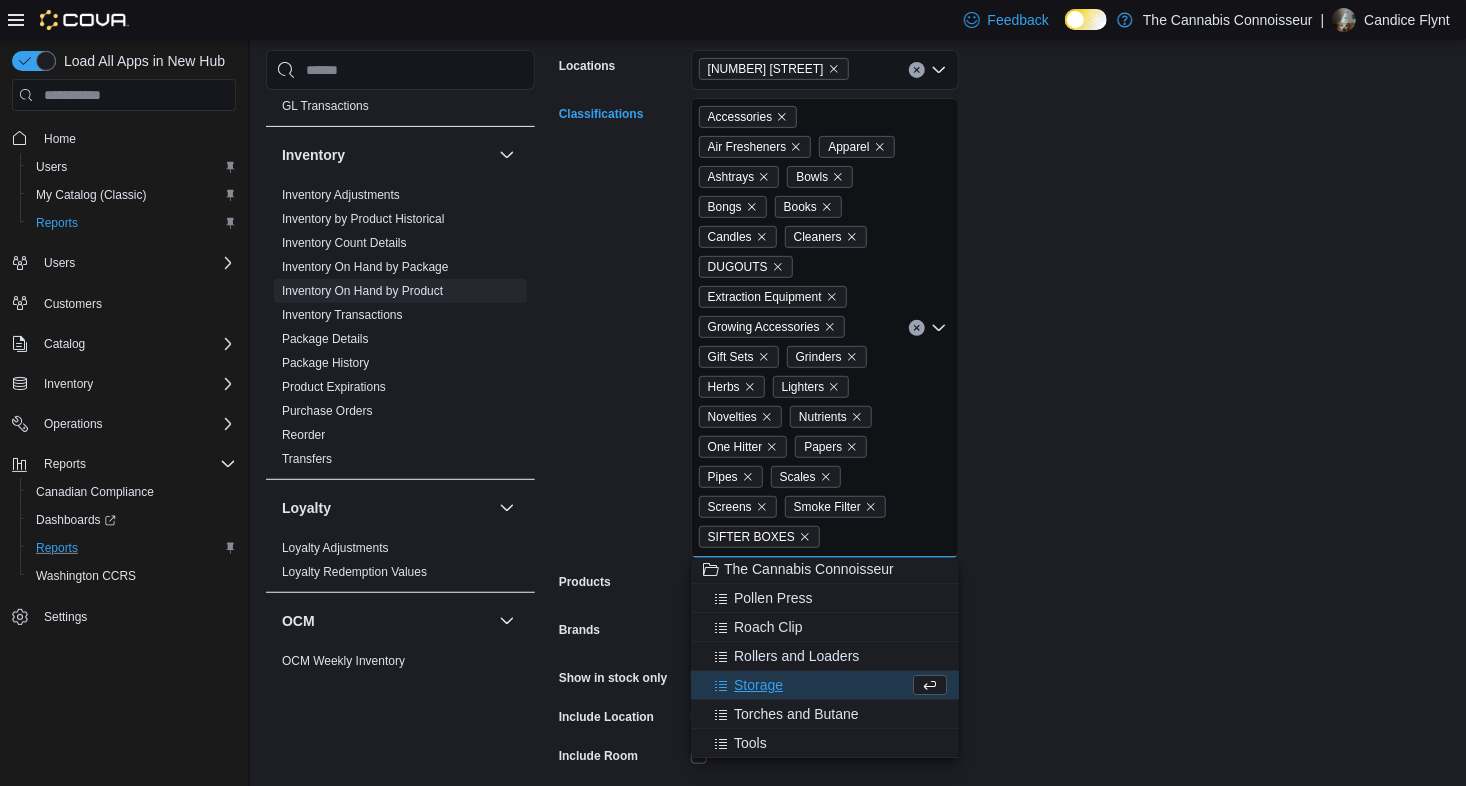 click on "Storage" at bounding box center (758, 685) 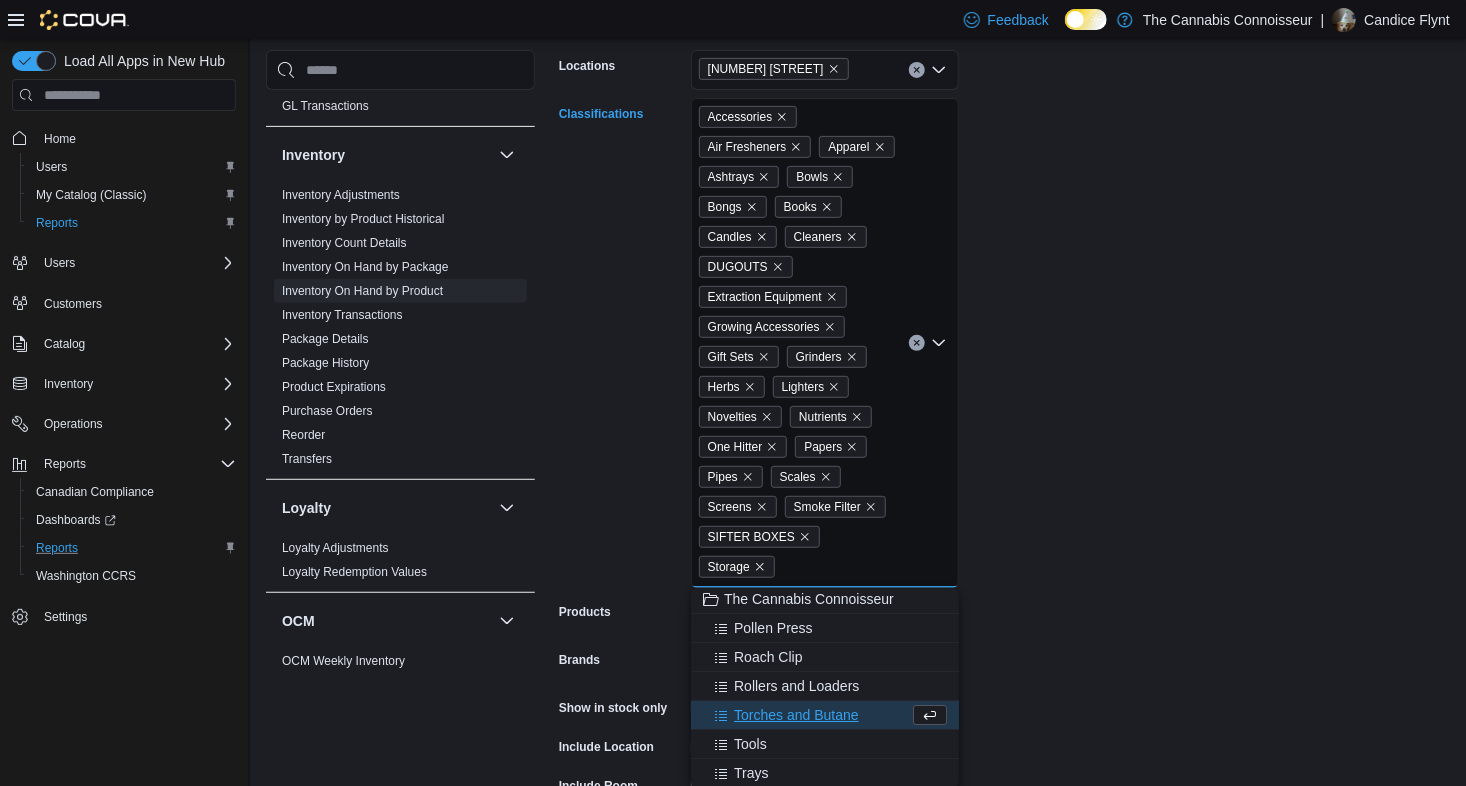 click on "Rollers and Loaders" at bounding box center [796, 686] 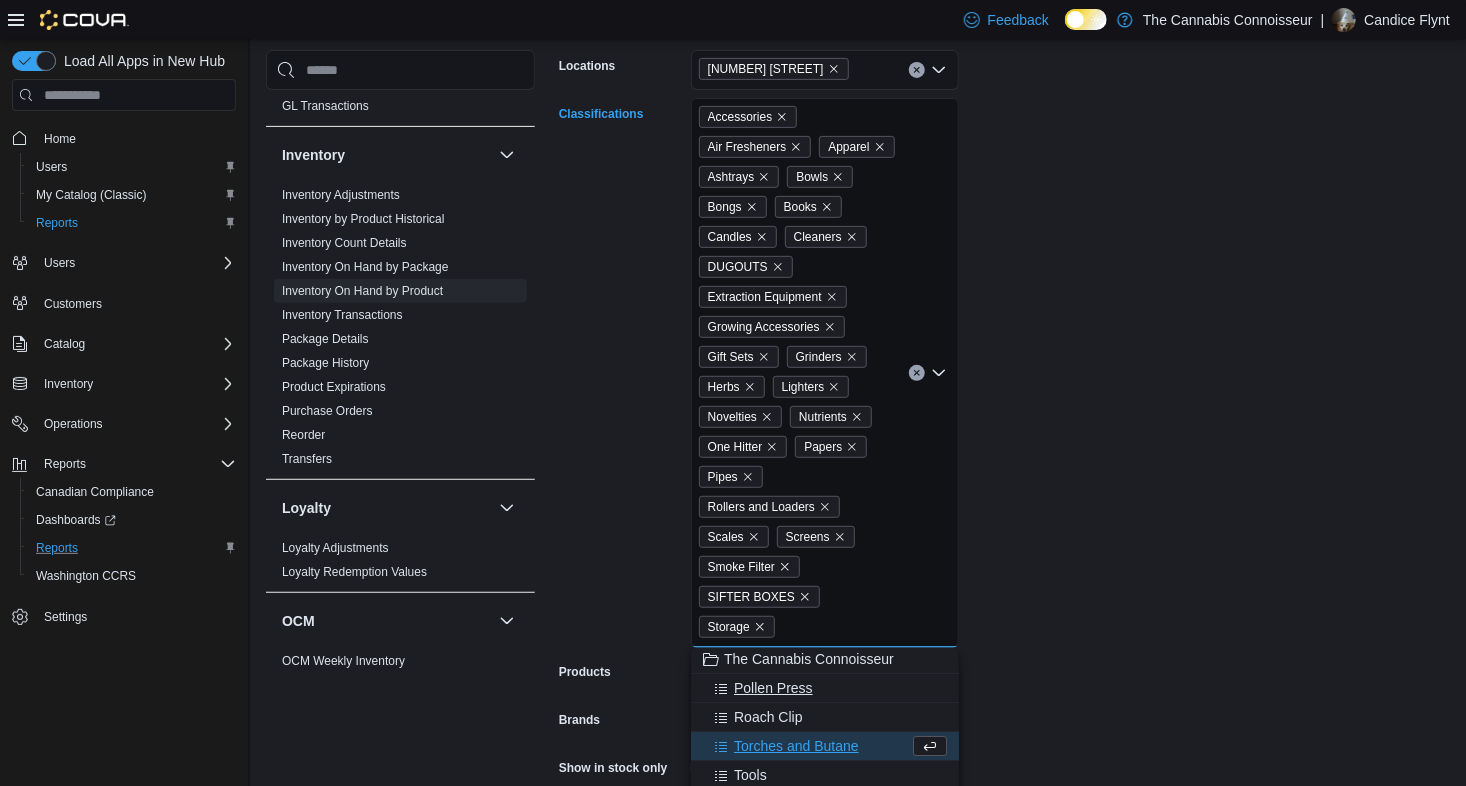 click on "Pollen Press" at bounding box center [773, 688] 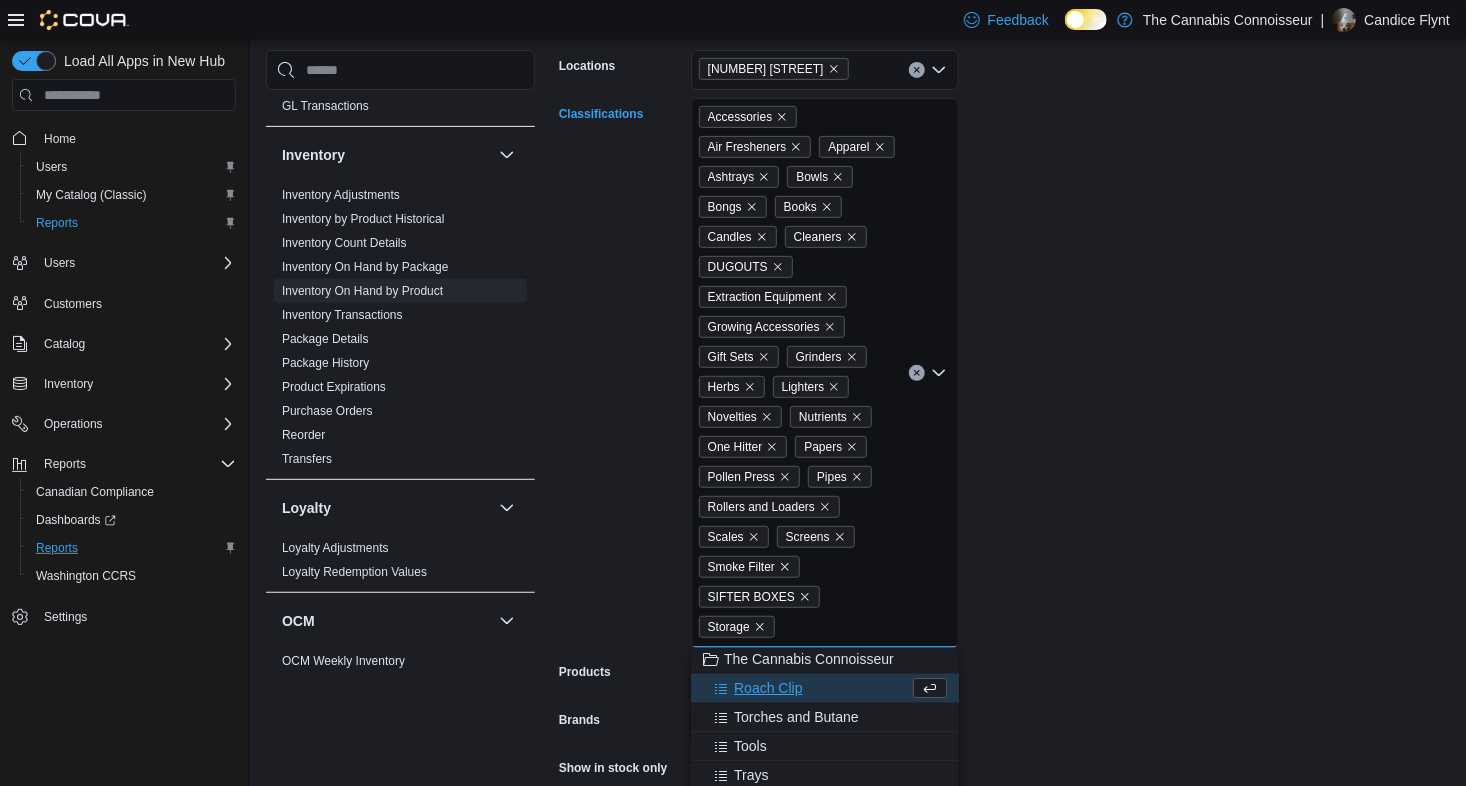 click on "Torches and Butane" at bounding box center (796, 717) 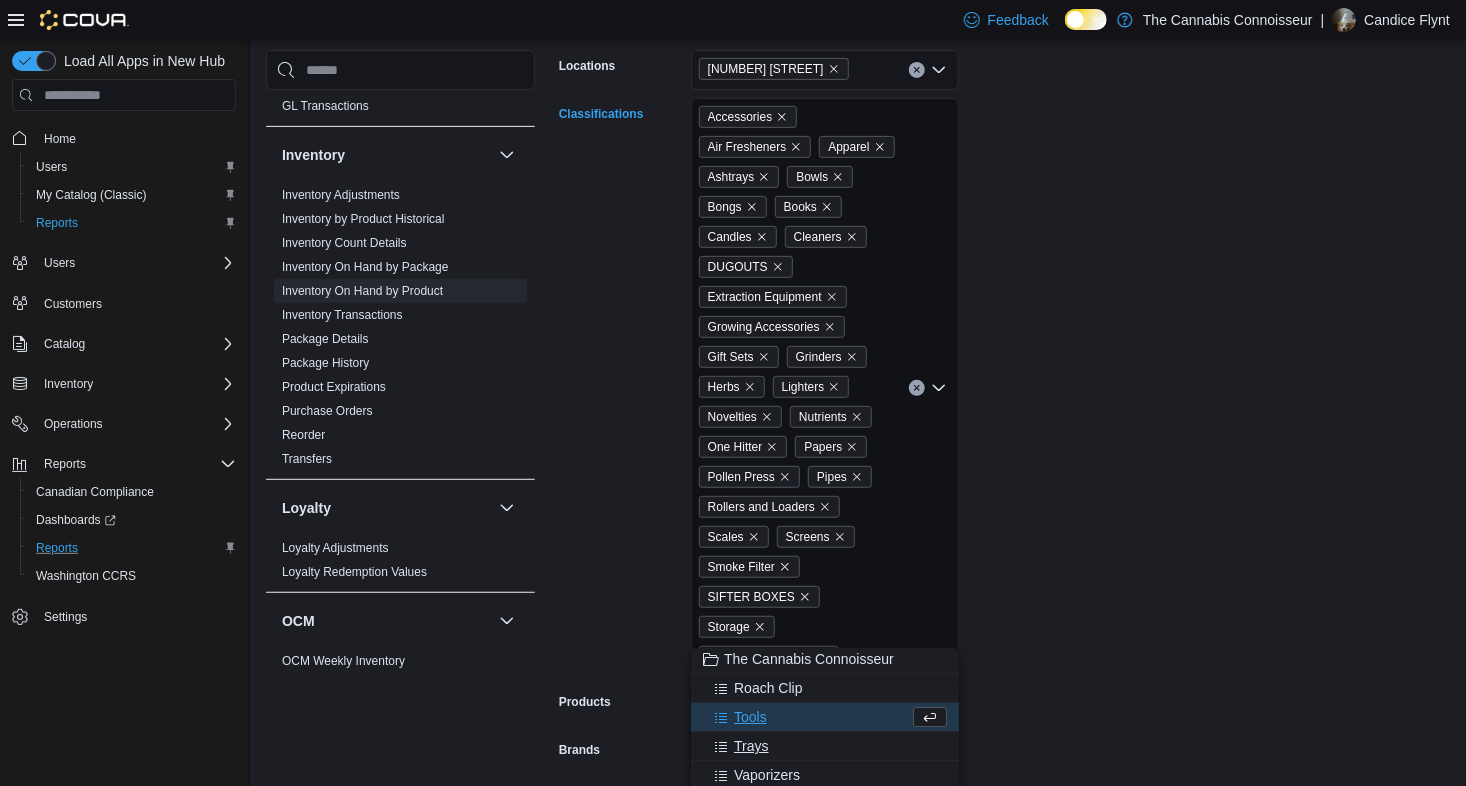 click on "Trays" at bounding box center (825, 746) 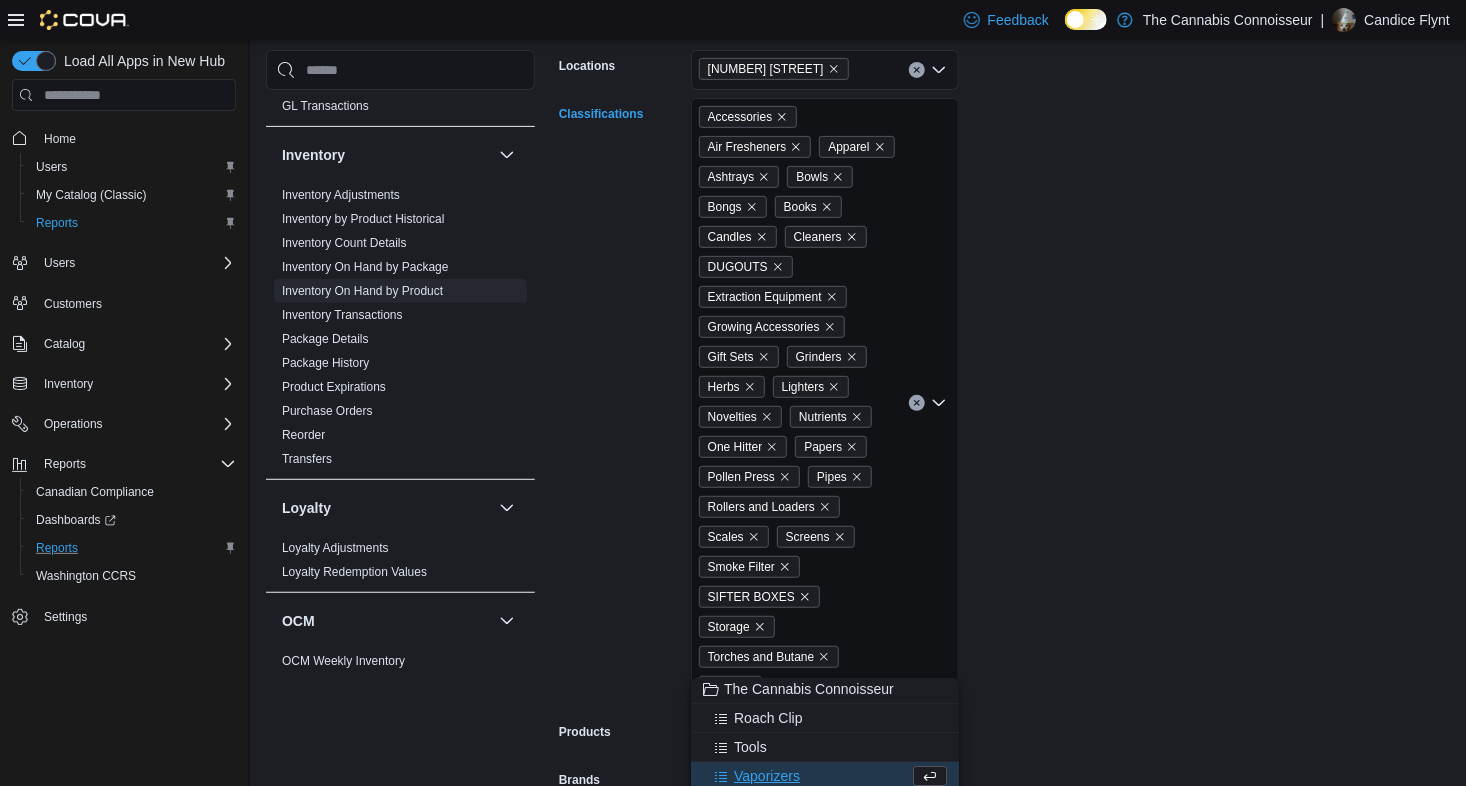 click on "Vaporizers" at bounding box center (825, 776) 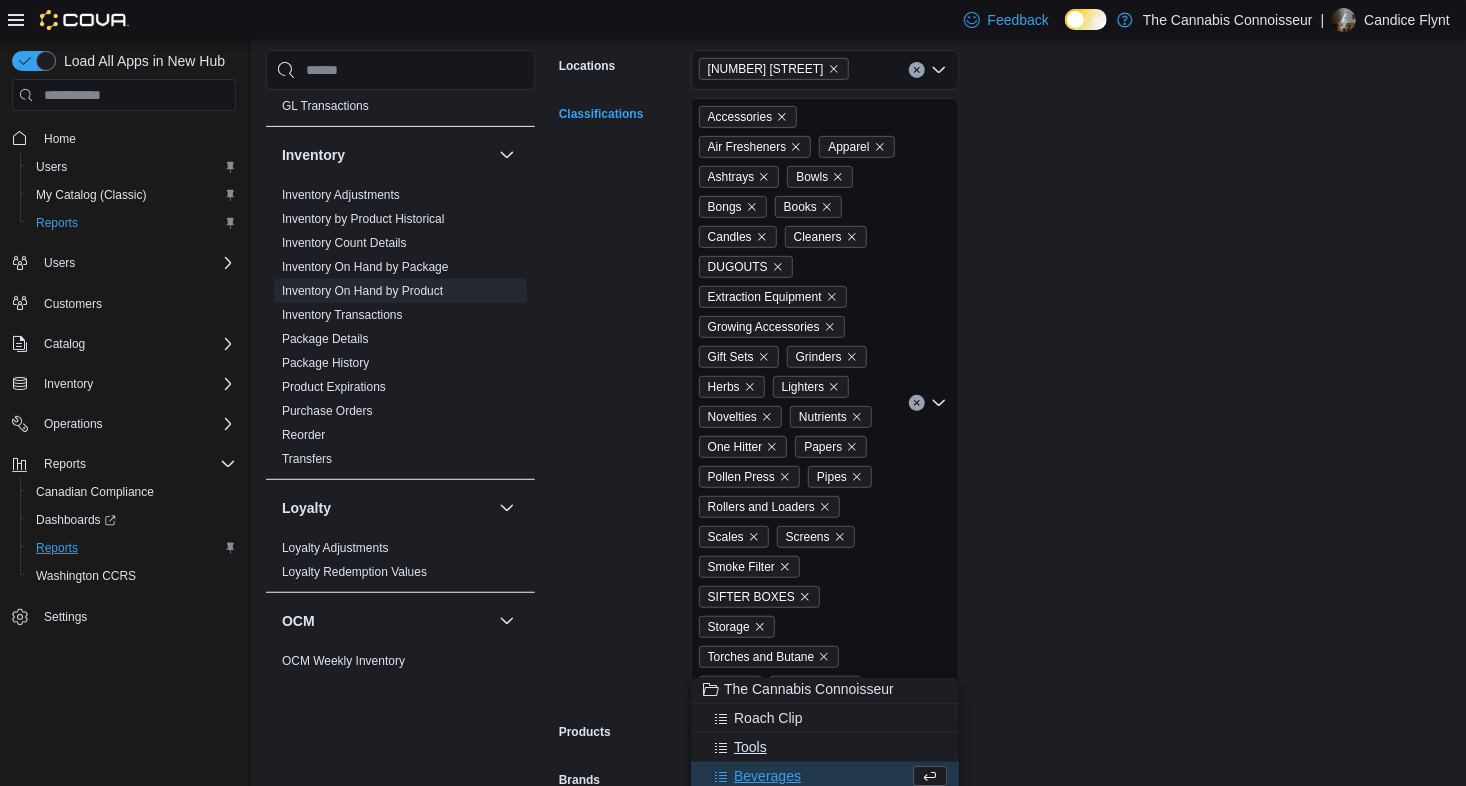 click on "Tools" at bounding box center [750, 747] 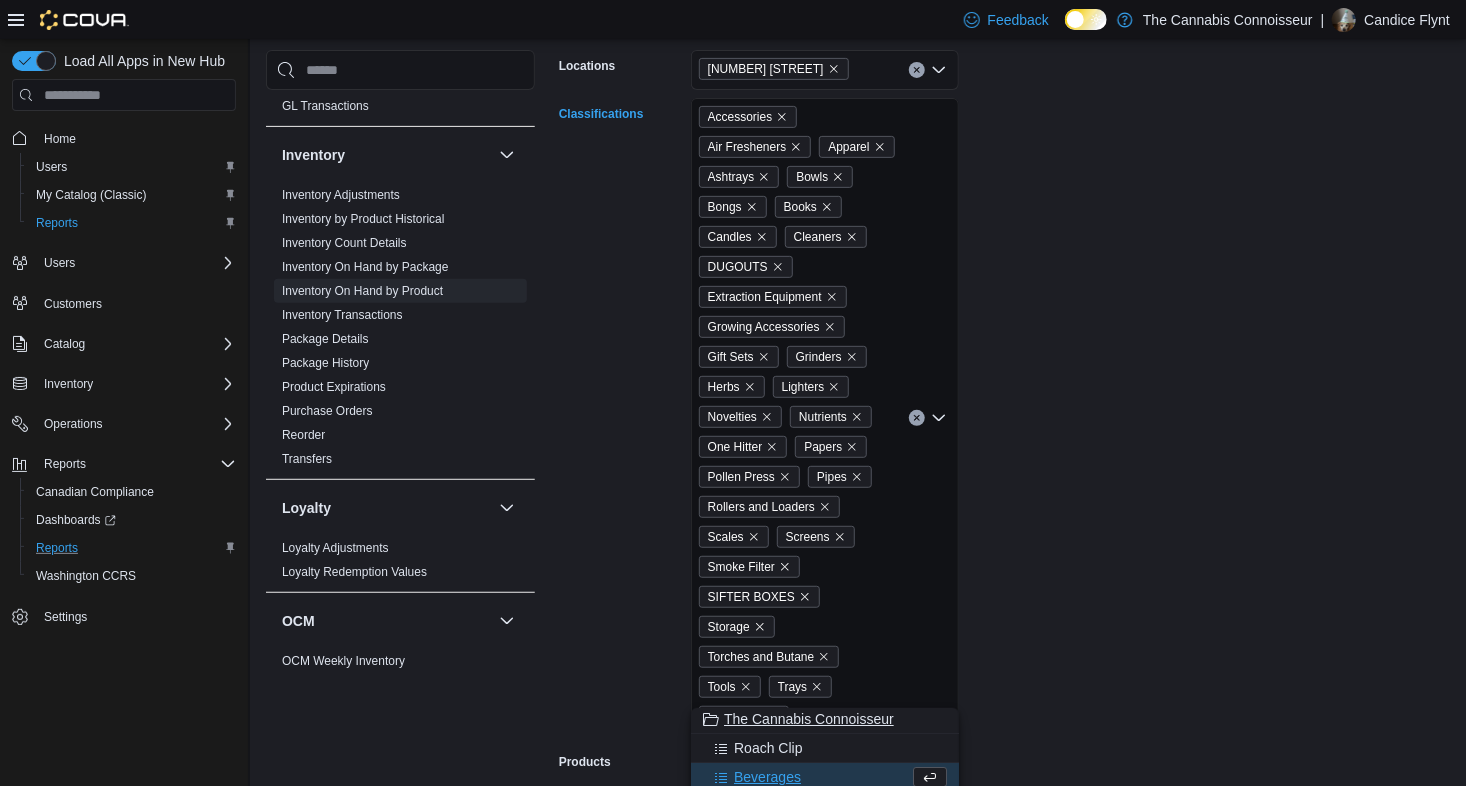click on "Roach Clip" at bounding box center (768, 748) 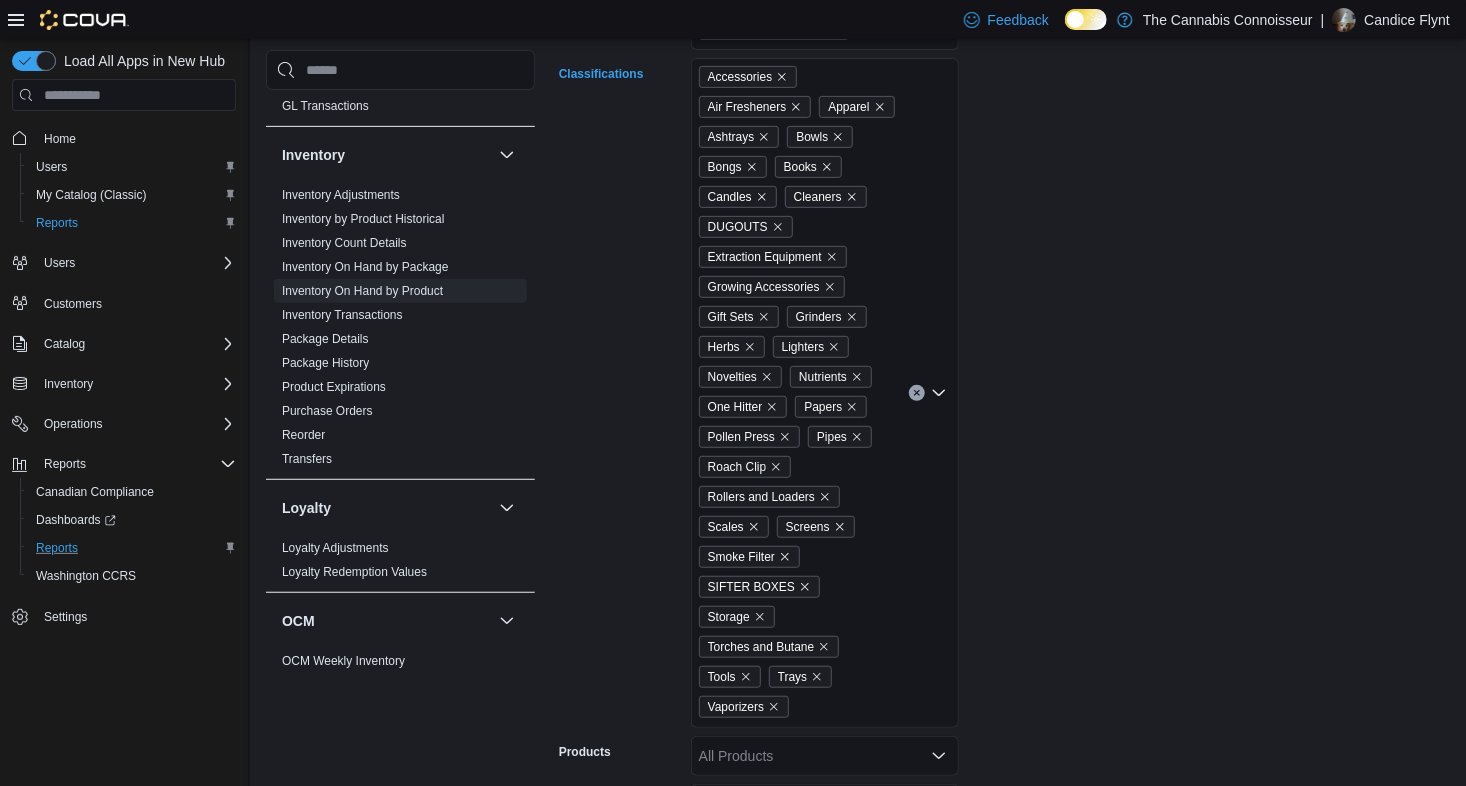 scroll, scrollTop: 620, scrollLeft: 0, axis: vertical 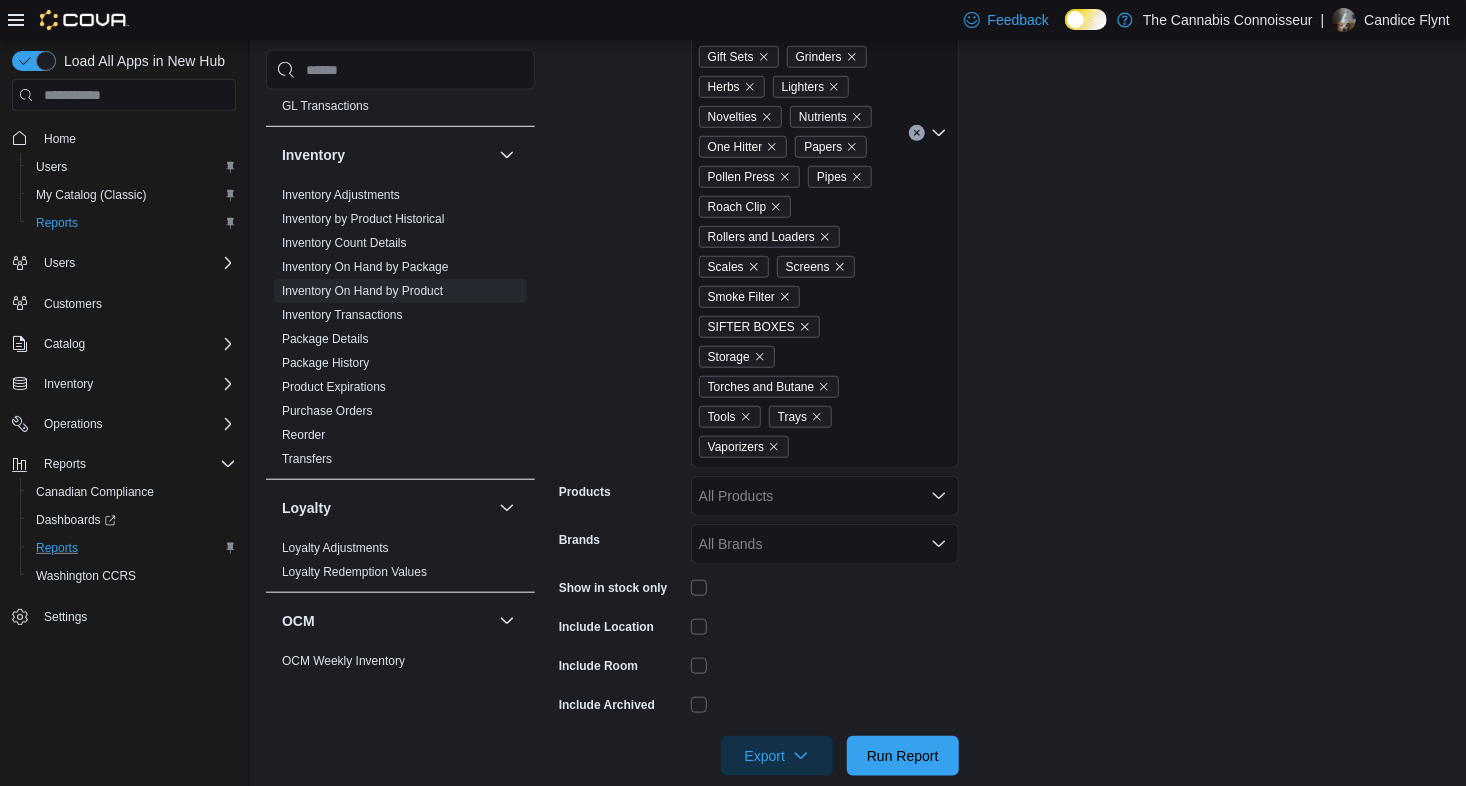 click 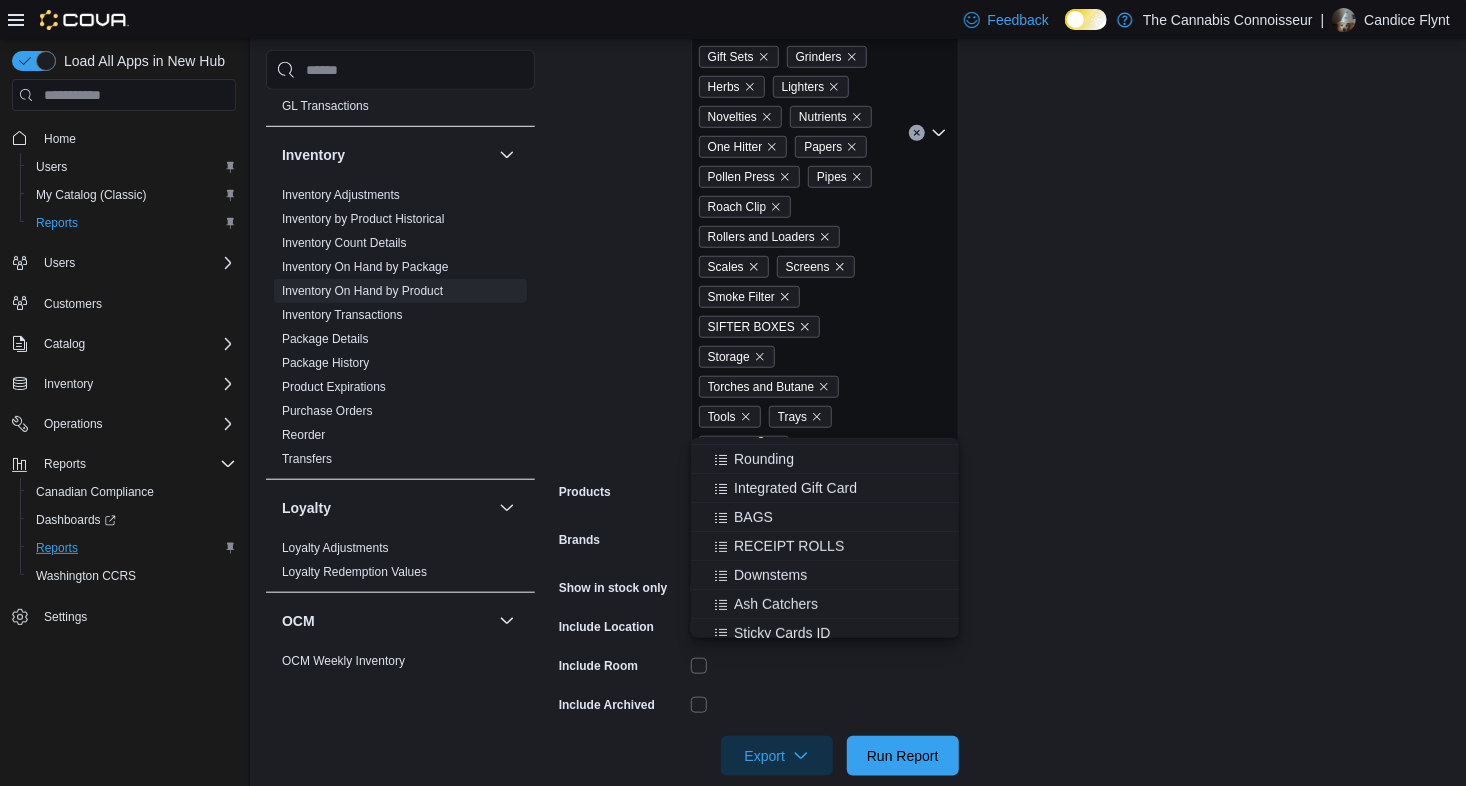 scroll, scrollTop: 400, scrollLeft: 0, axis: vertical 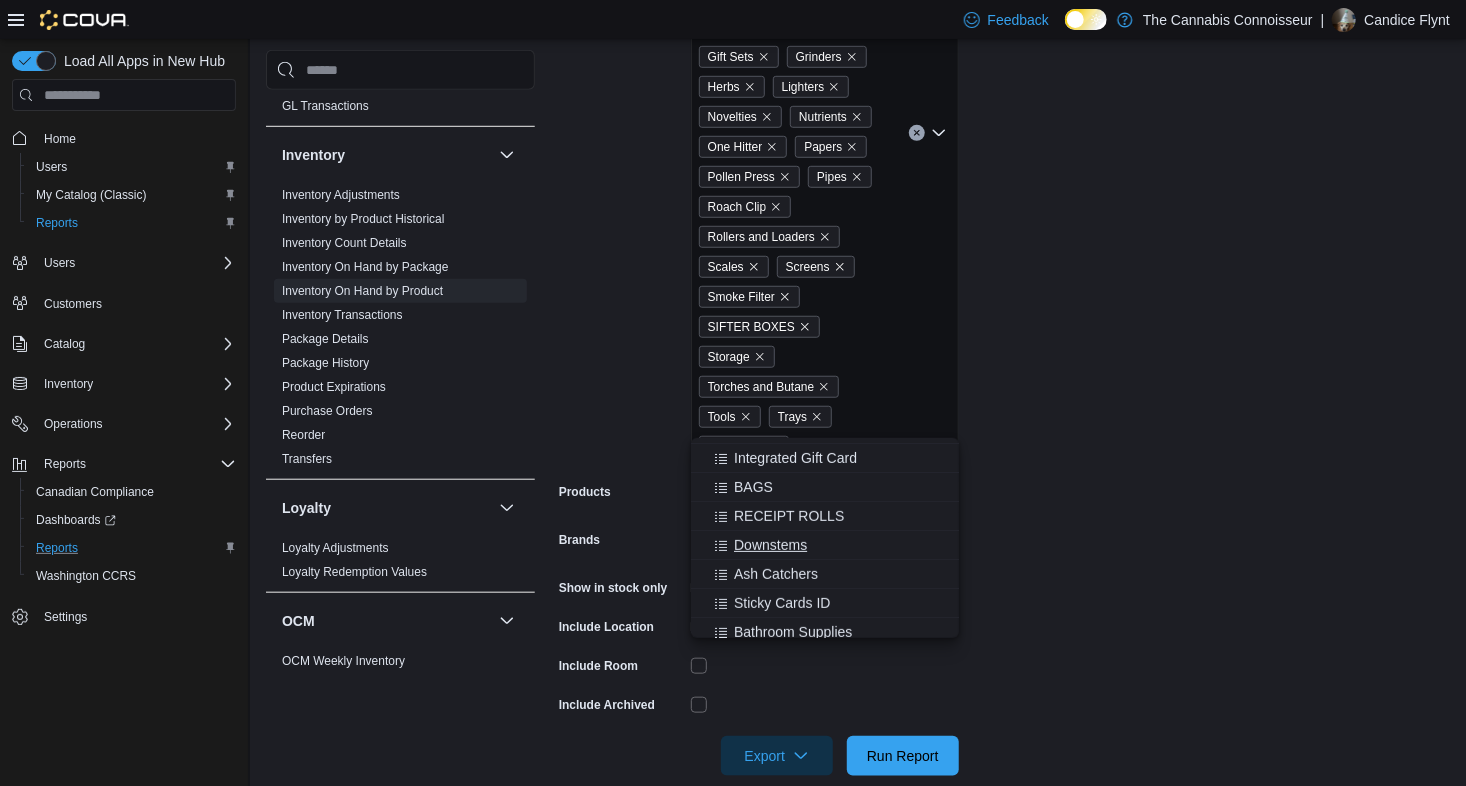 click on "Downstems" at bounding box center [770, 545] 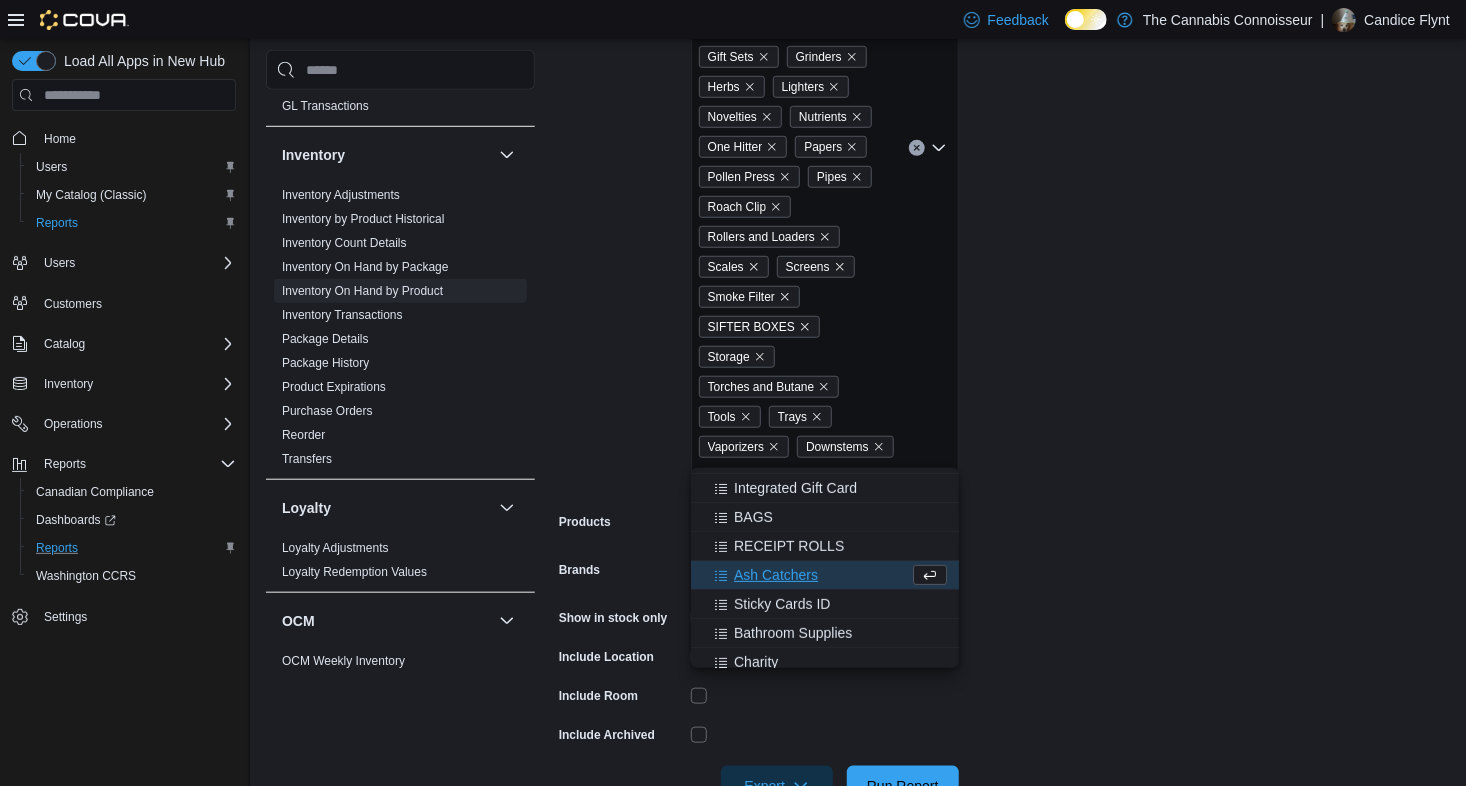 click on "Ash Catchers" at bounding box center [776, 575] 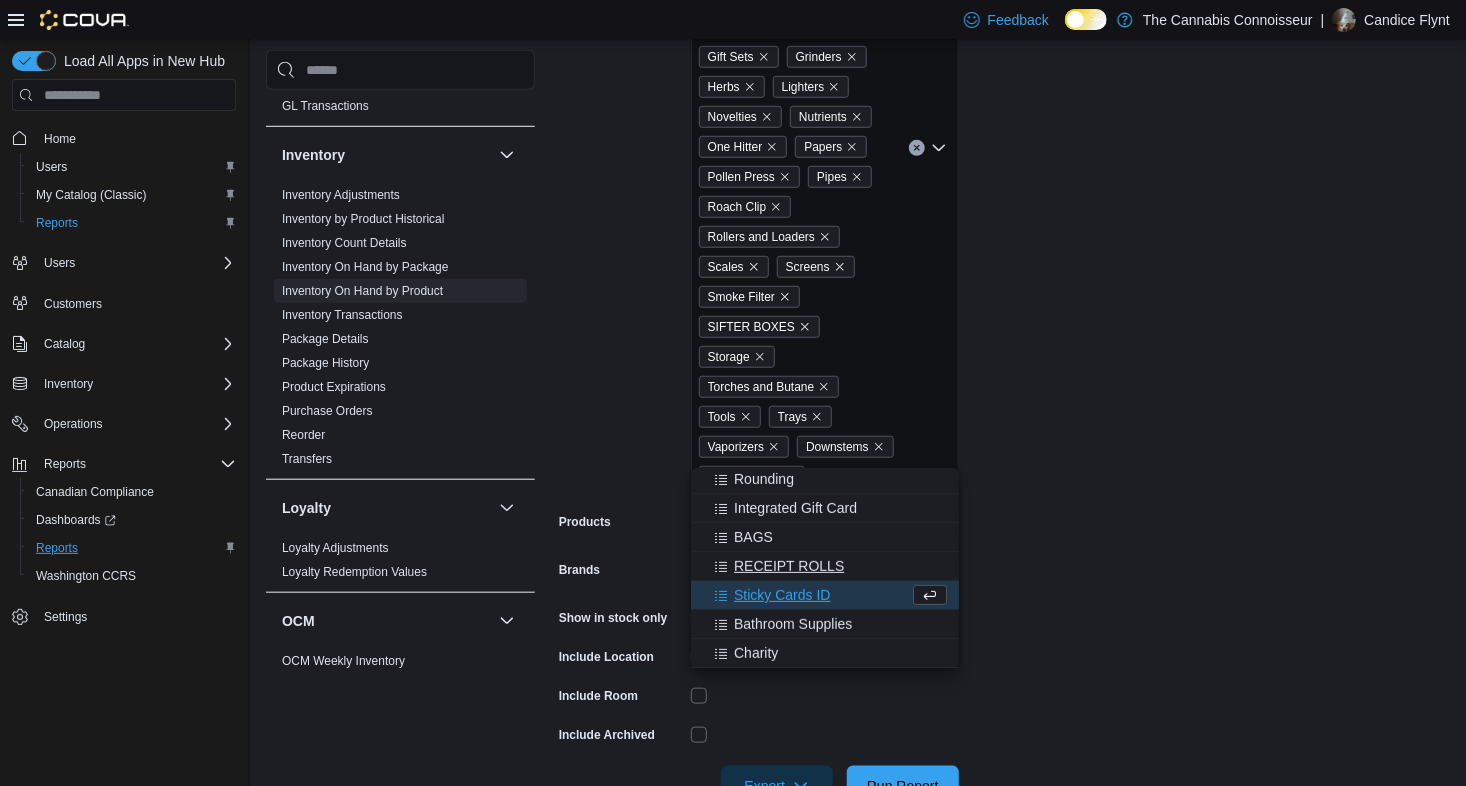 scroll, scrollTop: 380, scrollLeft: 0, axis: vertical 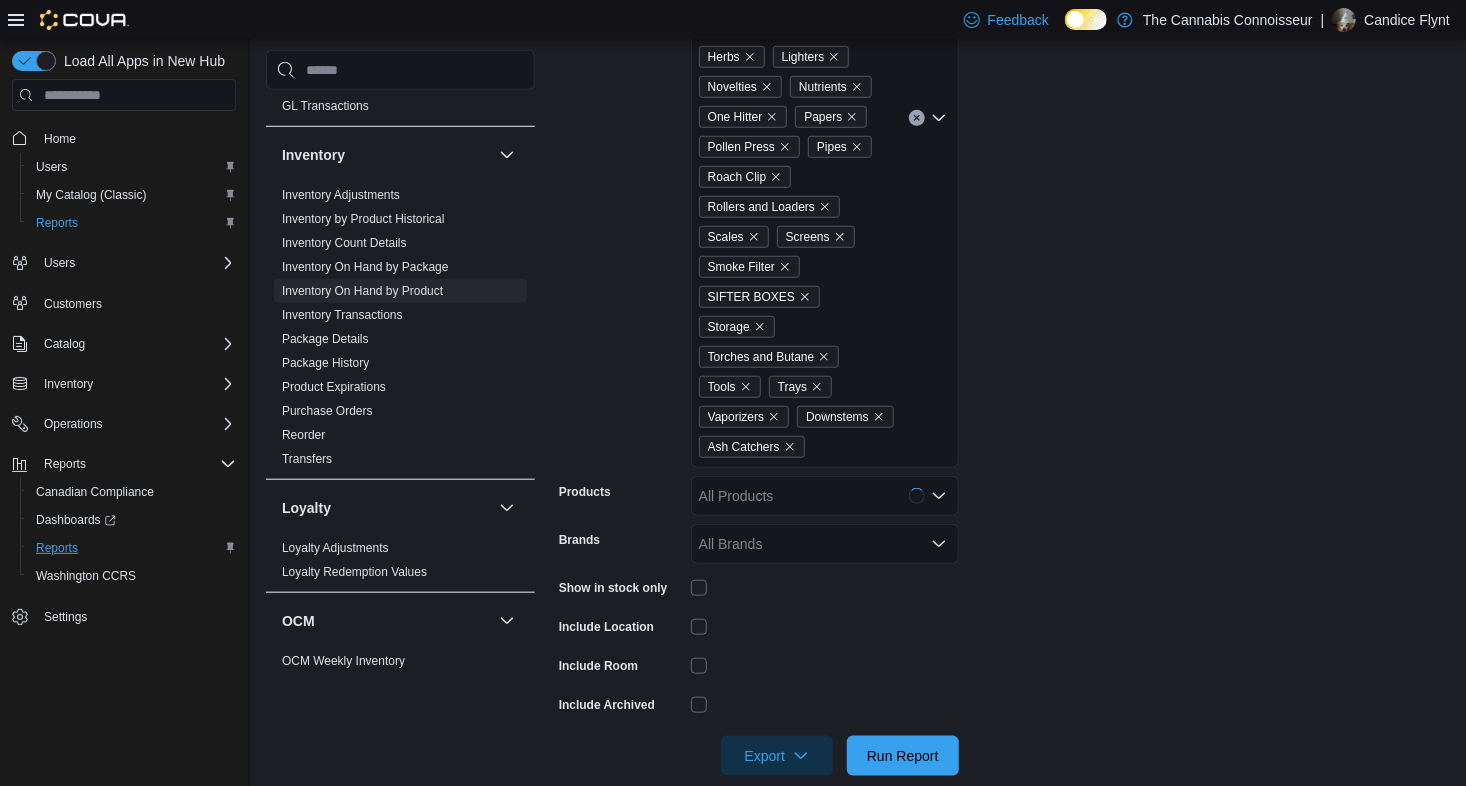 click on "Locations [NUMBER] [STREET] Classifications Accessories Air Fresheners Apparel Ashtrays Bowls Bongs Books Candles Cleaners DUGOUTS Extraction Equipment Growing Accessories Gift Sets Grinders Herbs Lighters Novelties Nutrients One Hitter Papers Pollen Press Pipes Roach Clip Rollers and Loaders Scales Screens Smoke Filter SIFTER BOXES Storage Torches and Butane Tools Trays Vaporizers Downstems Ash Catchers  Products All Products Brands All Brands Show in stock only Include Location Include Room Include Archived Export  Run Report" at bounding box center [1004, 236] 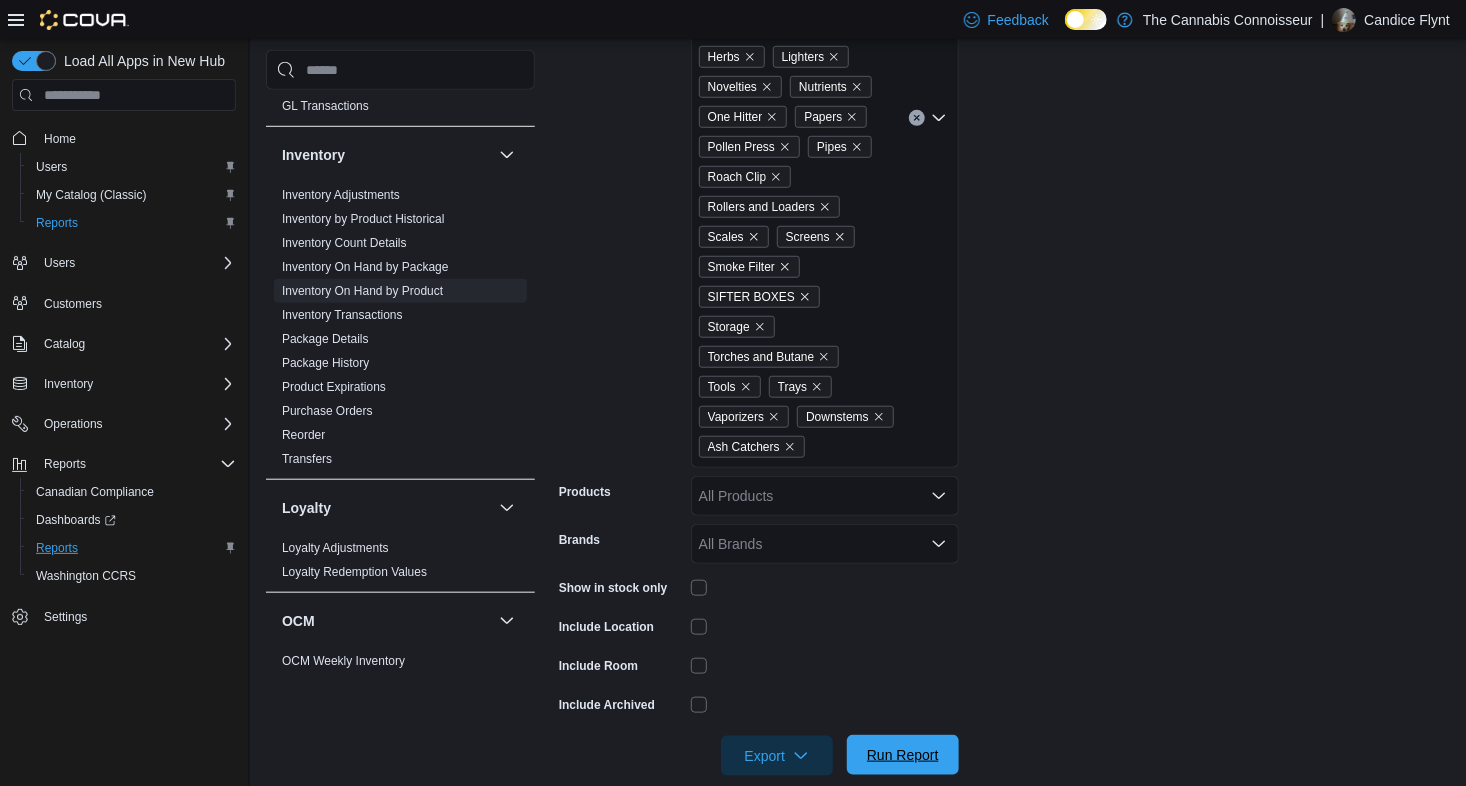 click on "Run Report" at bounding box center [903, 755] 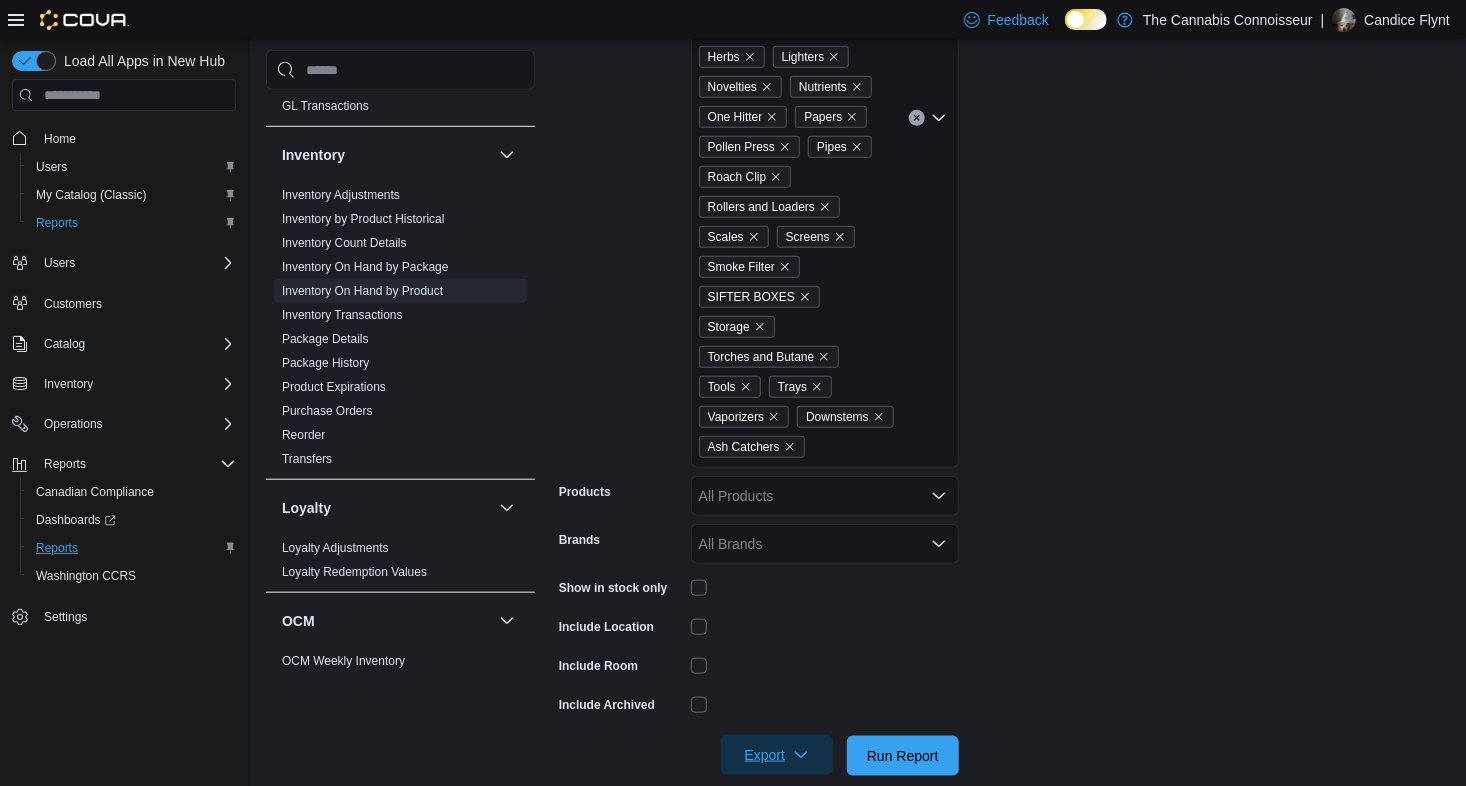 click on "Export" at bounding box center [777, 755] 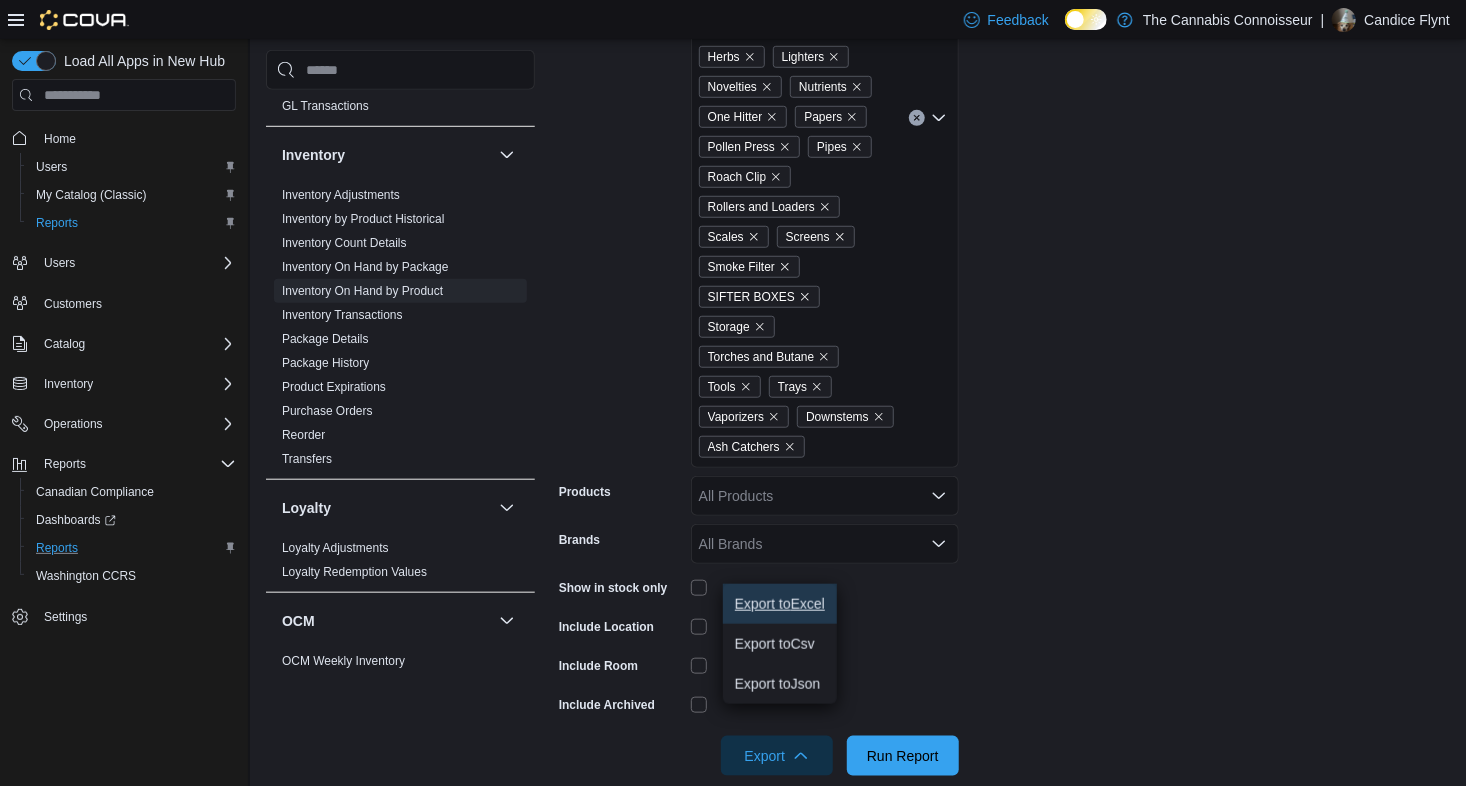 click on "Export to  Excel" at bounding box center (780, 604) 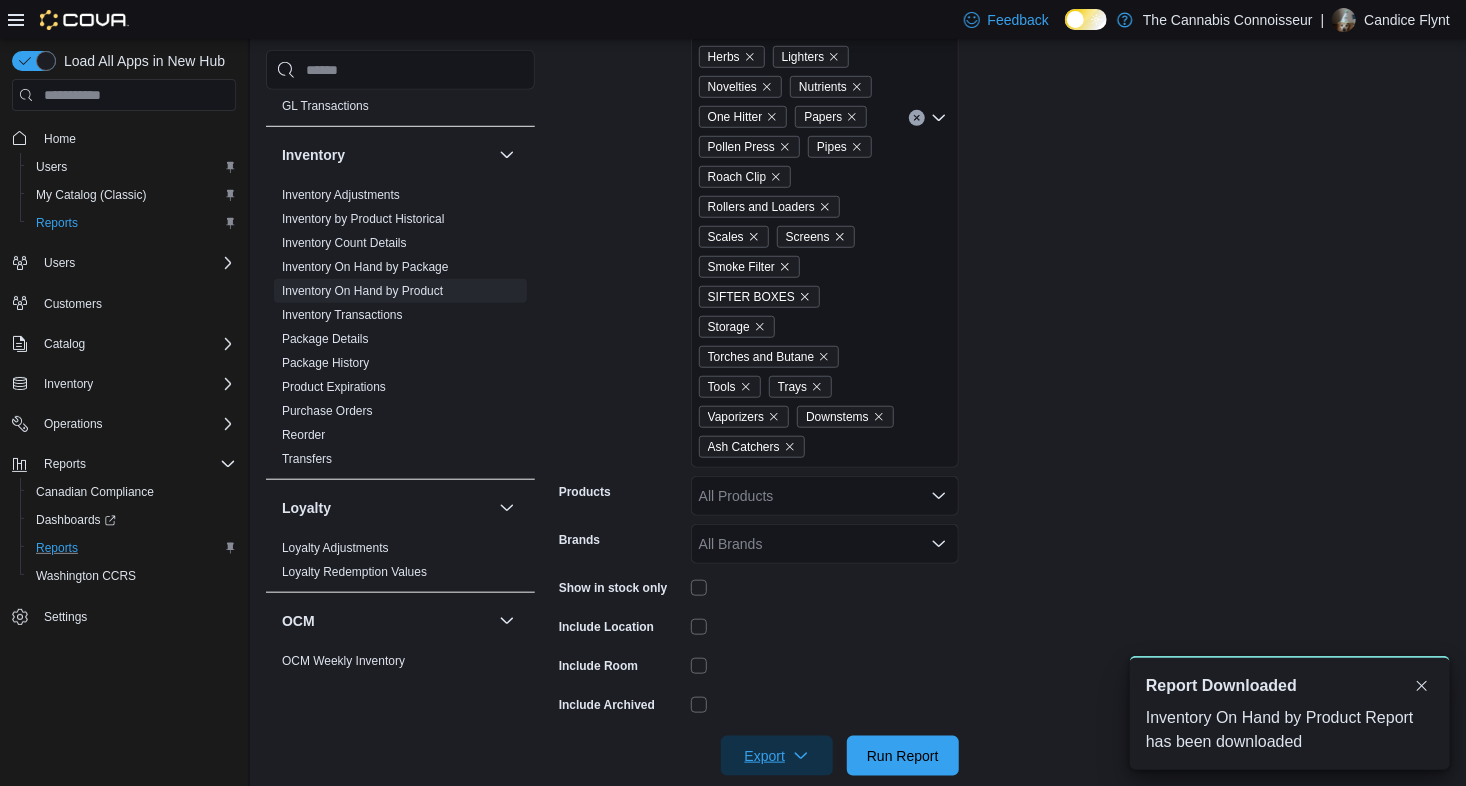 scroll, scrollTop: 0, scrollLeft: 0, axis: both 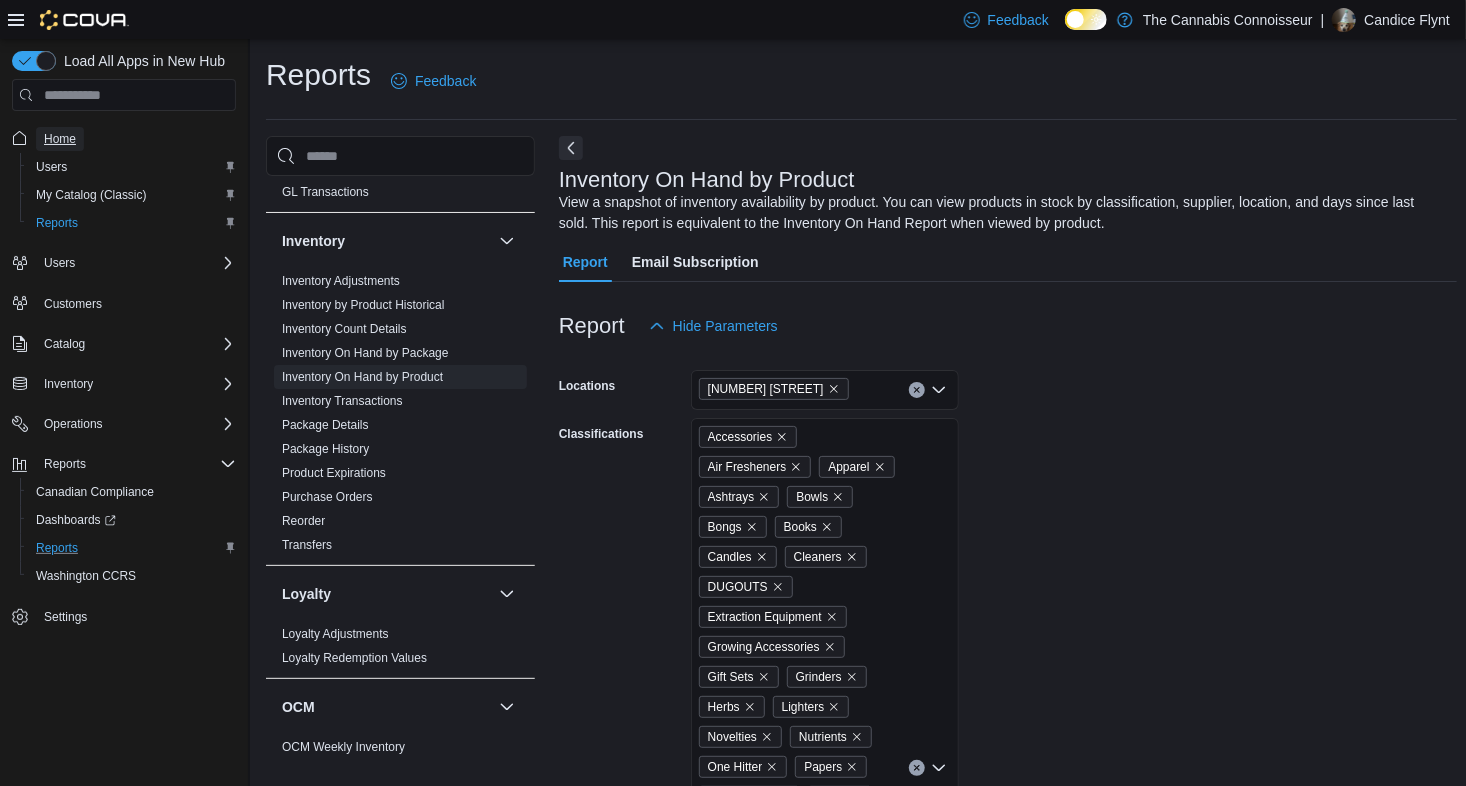 click on "Home" at bounding box center (60, 139) 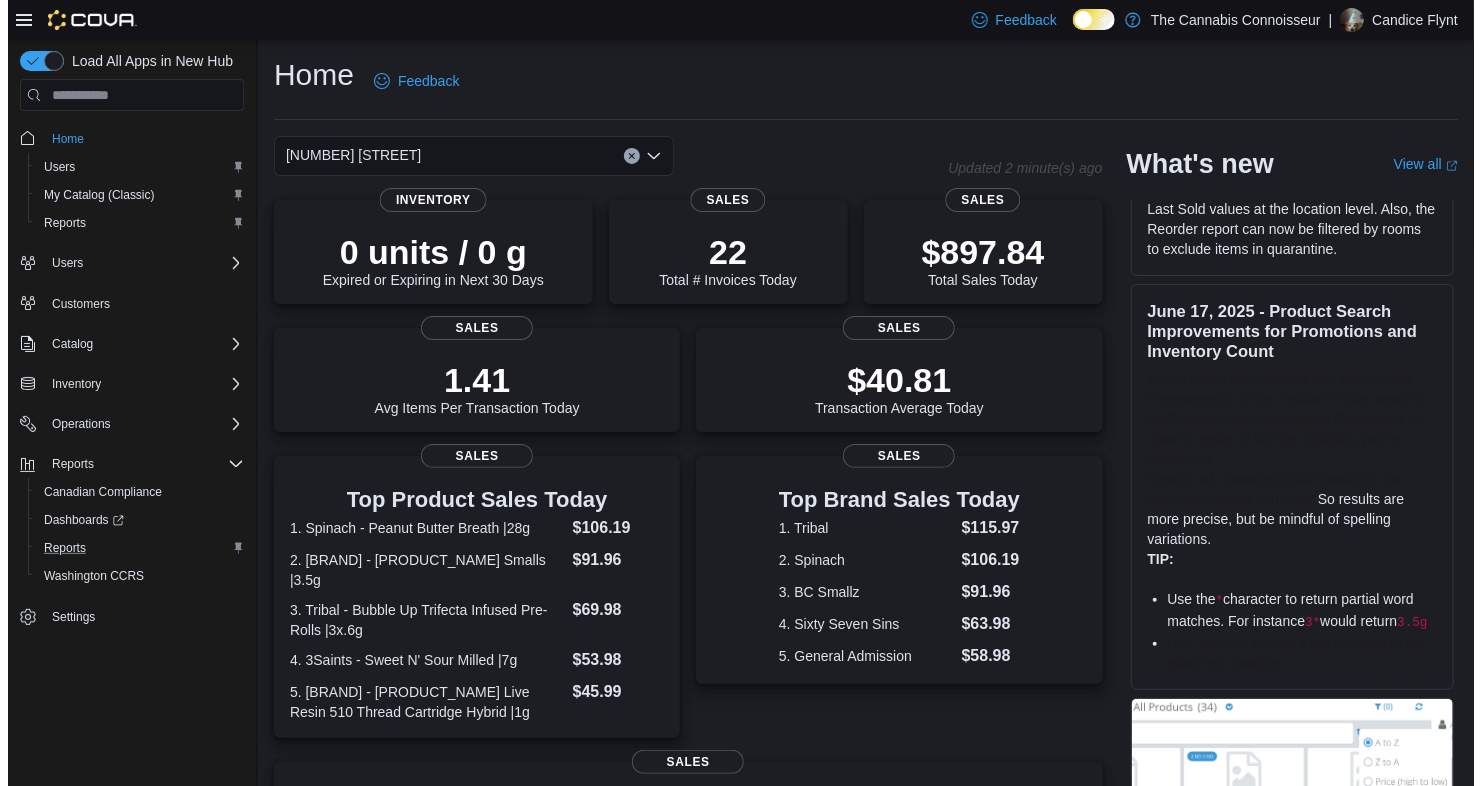scroll, scrollTop: 0, scrollLeft: 0, axis: both 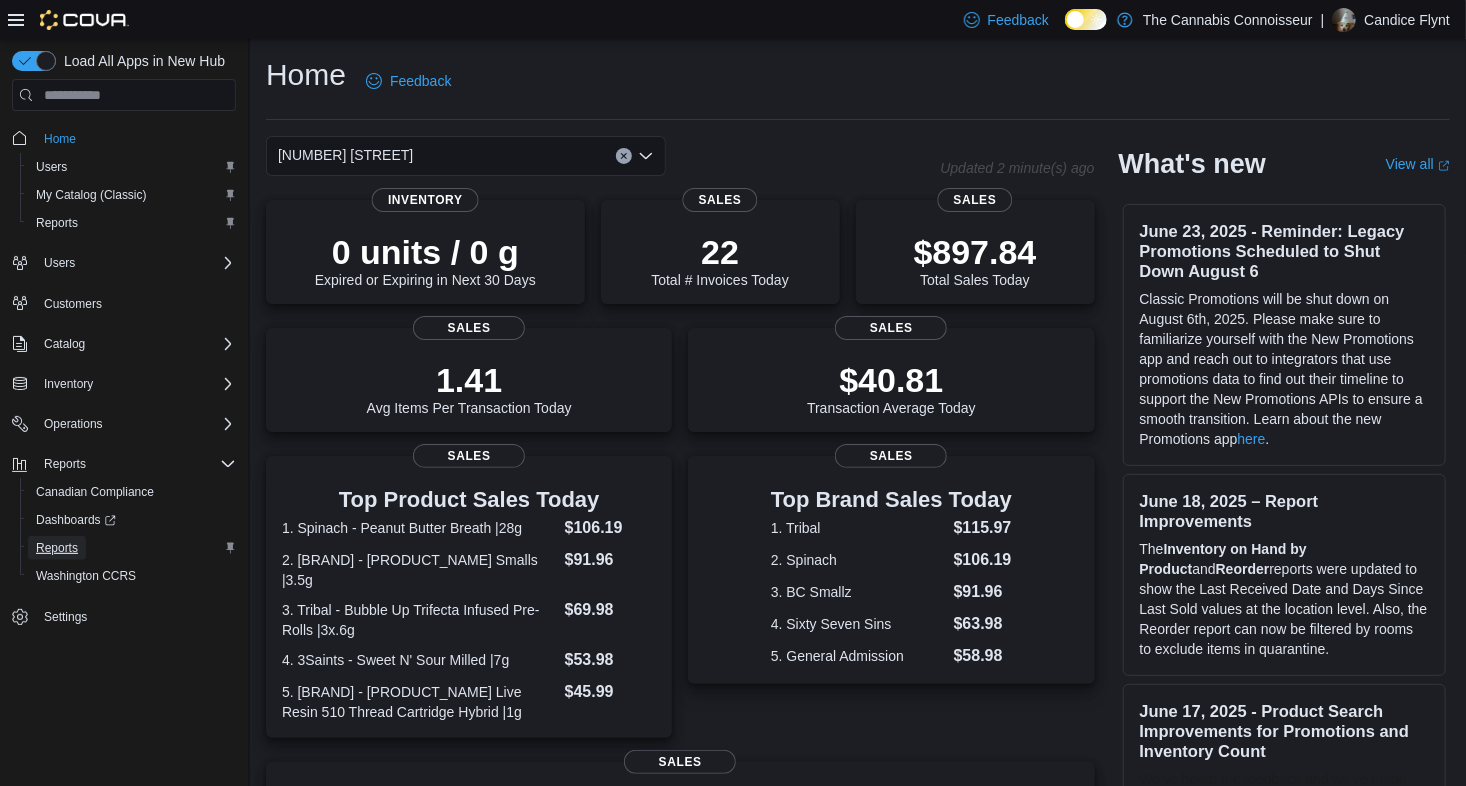 click on "Reports" at bounding box center (57, 548) 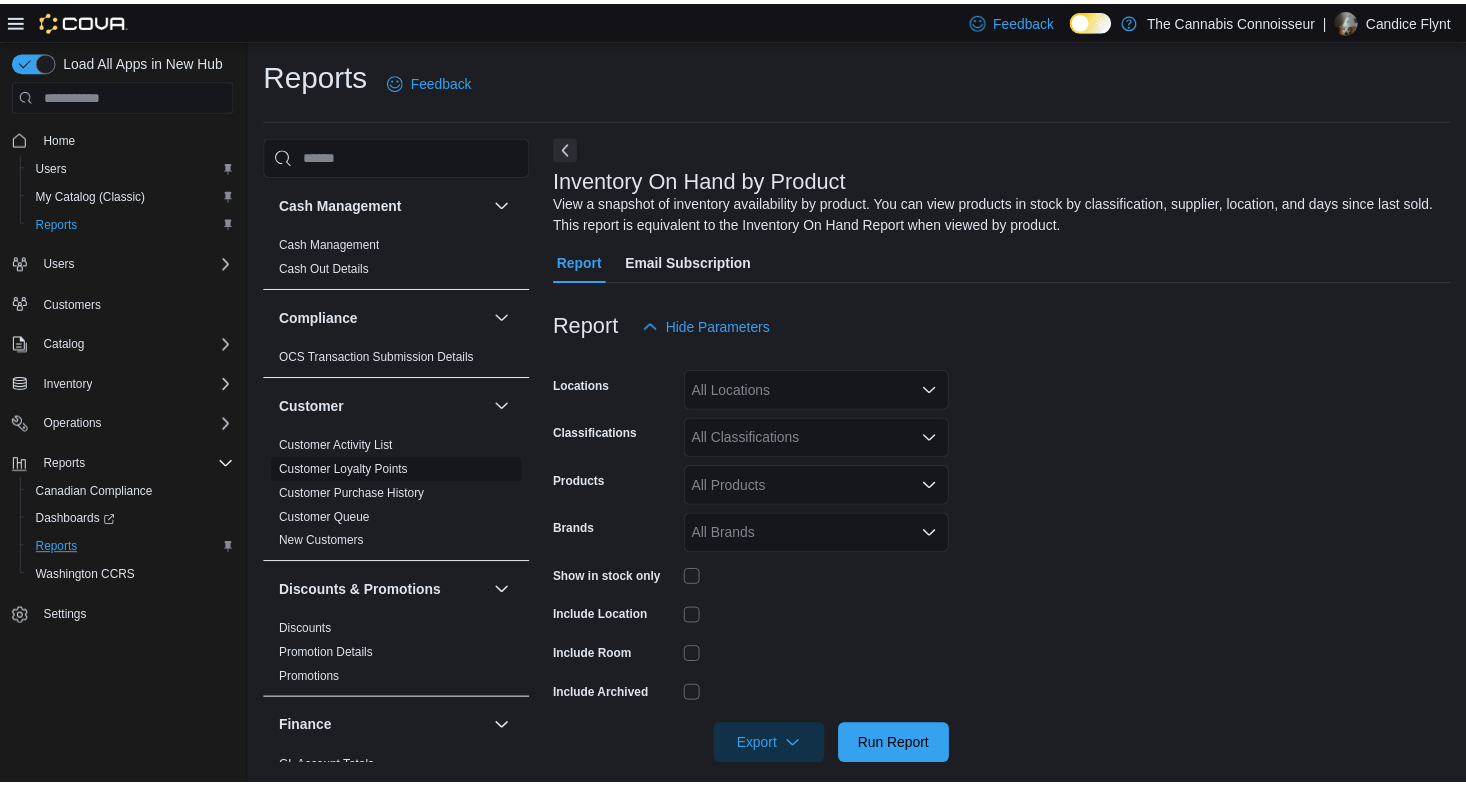 scroll, scrollTop: 20, scrollLeft: 0, axis: vertical 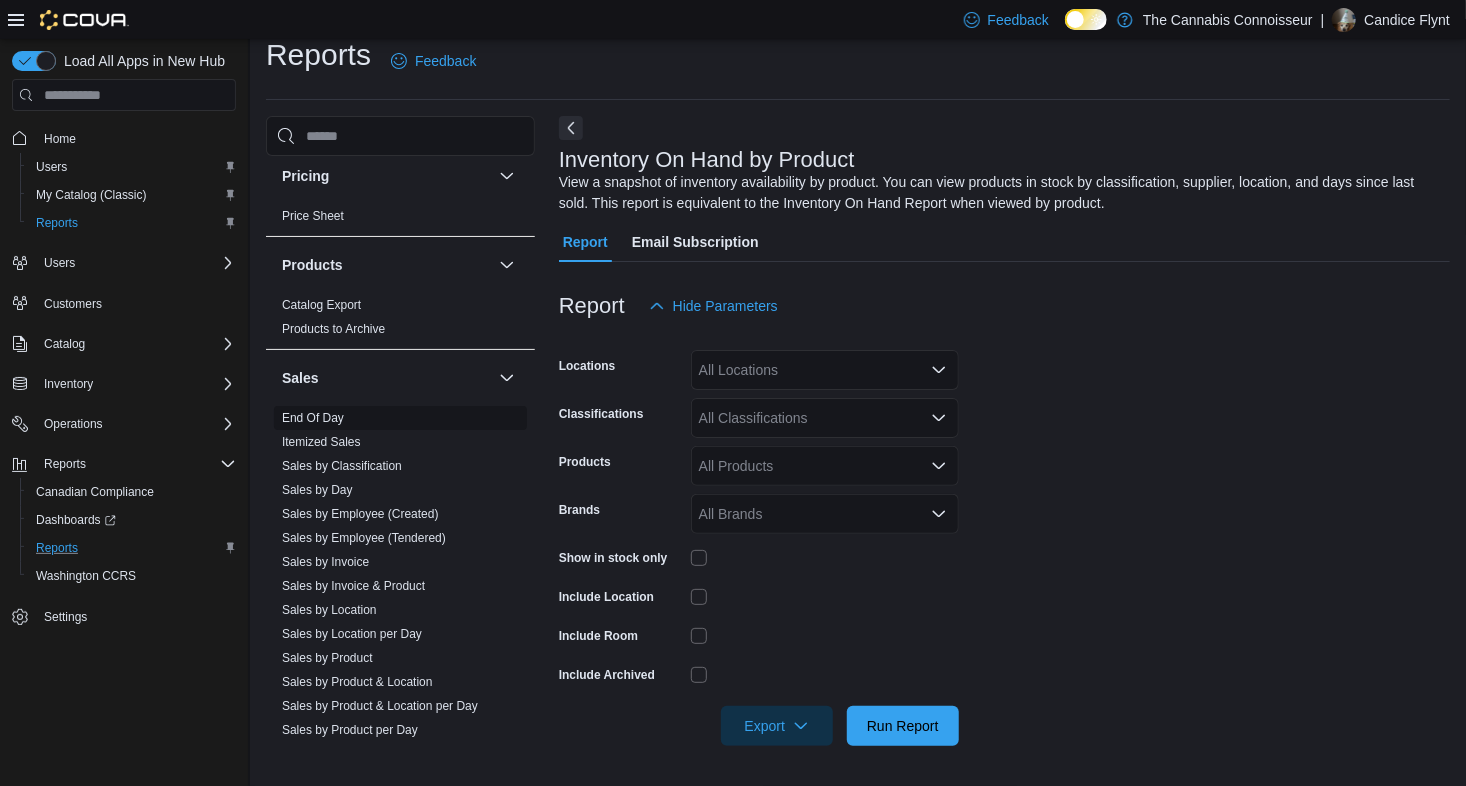 click on "End Of Day" at bounding box center (313, 418) 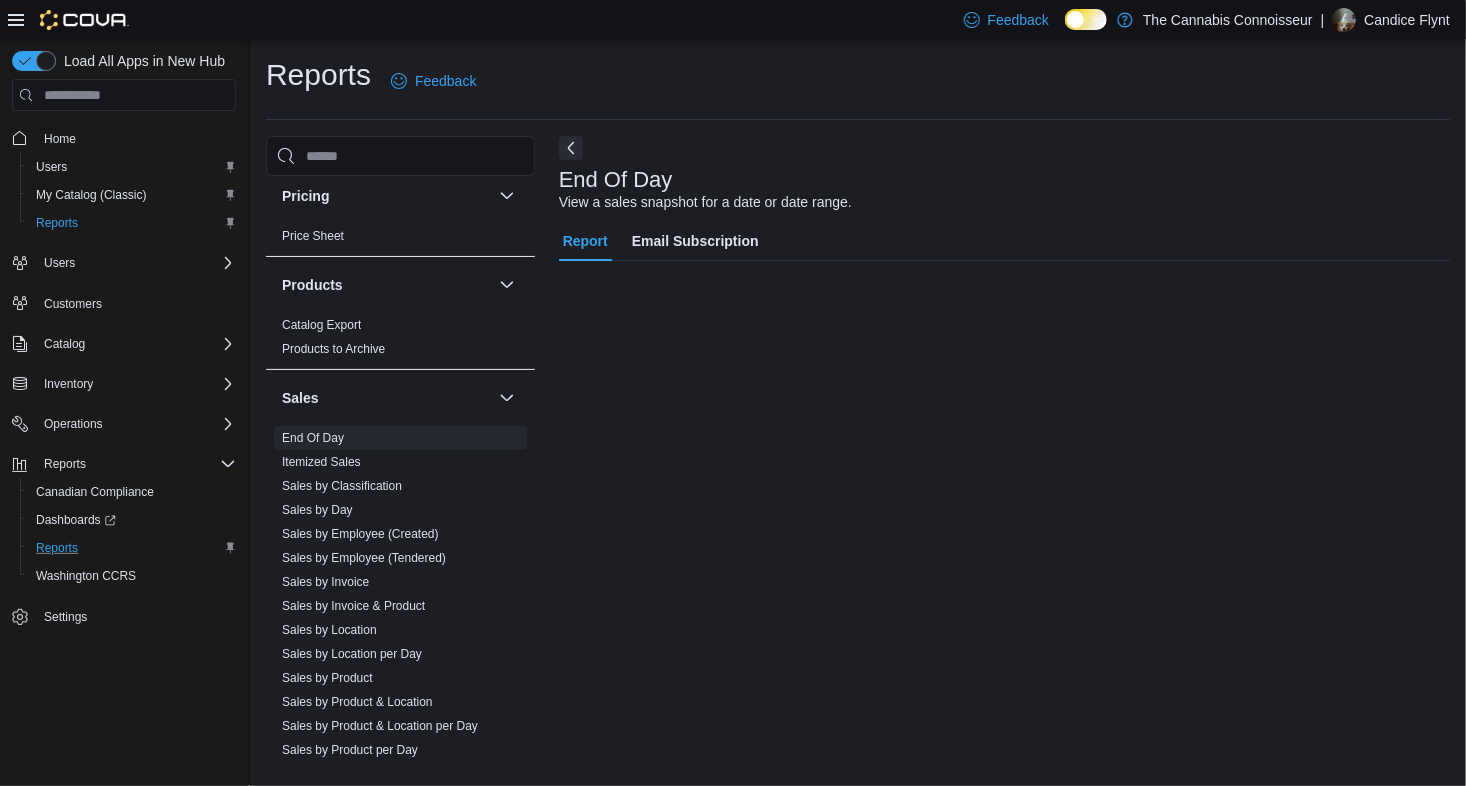 scroll, scrollTop: 0, scrollLeft: 0, axis: both 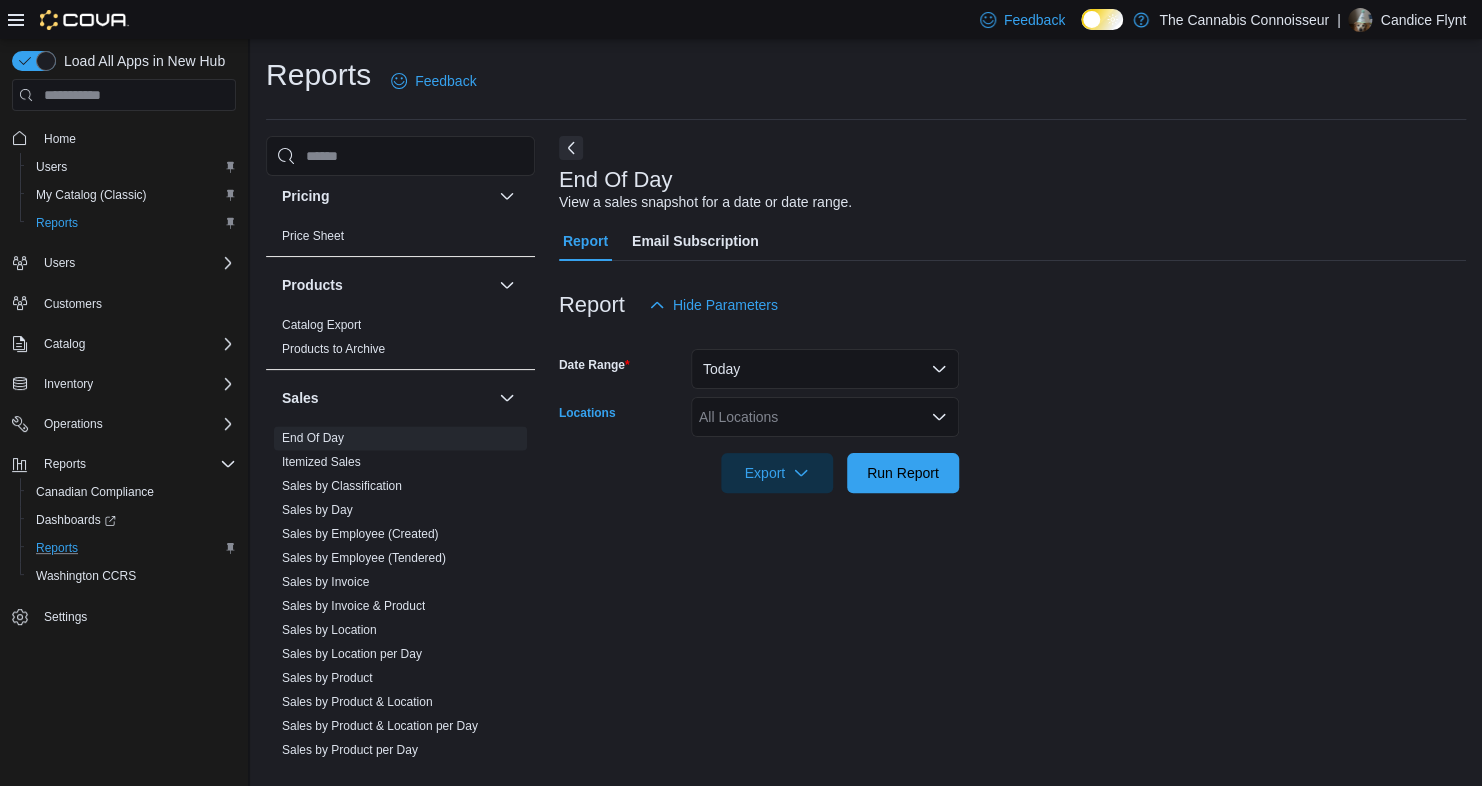 click on "All Locations" at bounding box center (825, 417) 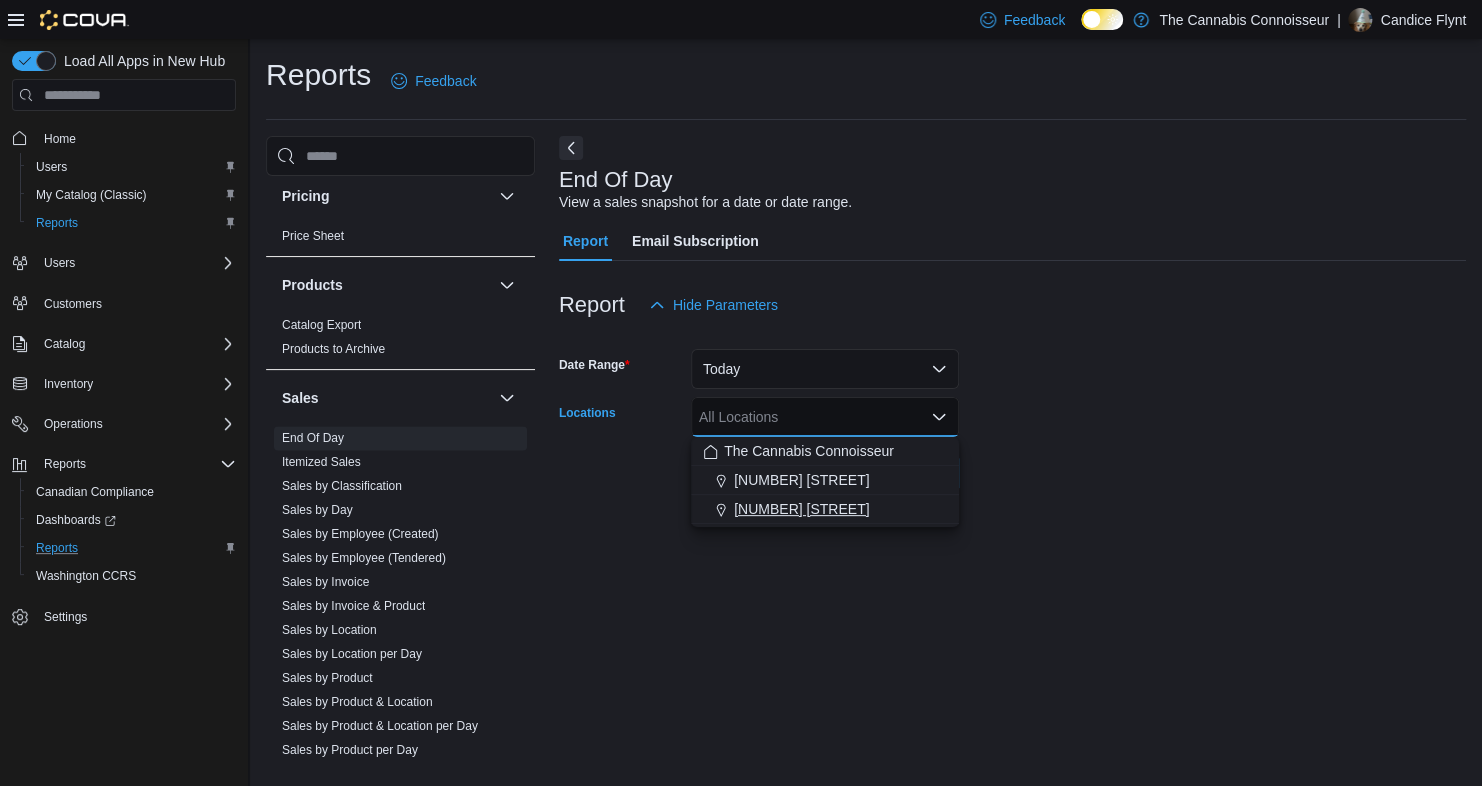 click on "[NUMBER] [STREET]" at bounding box center (825, 509) 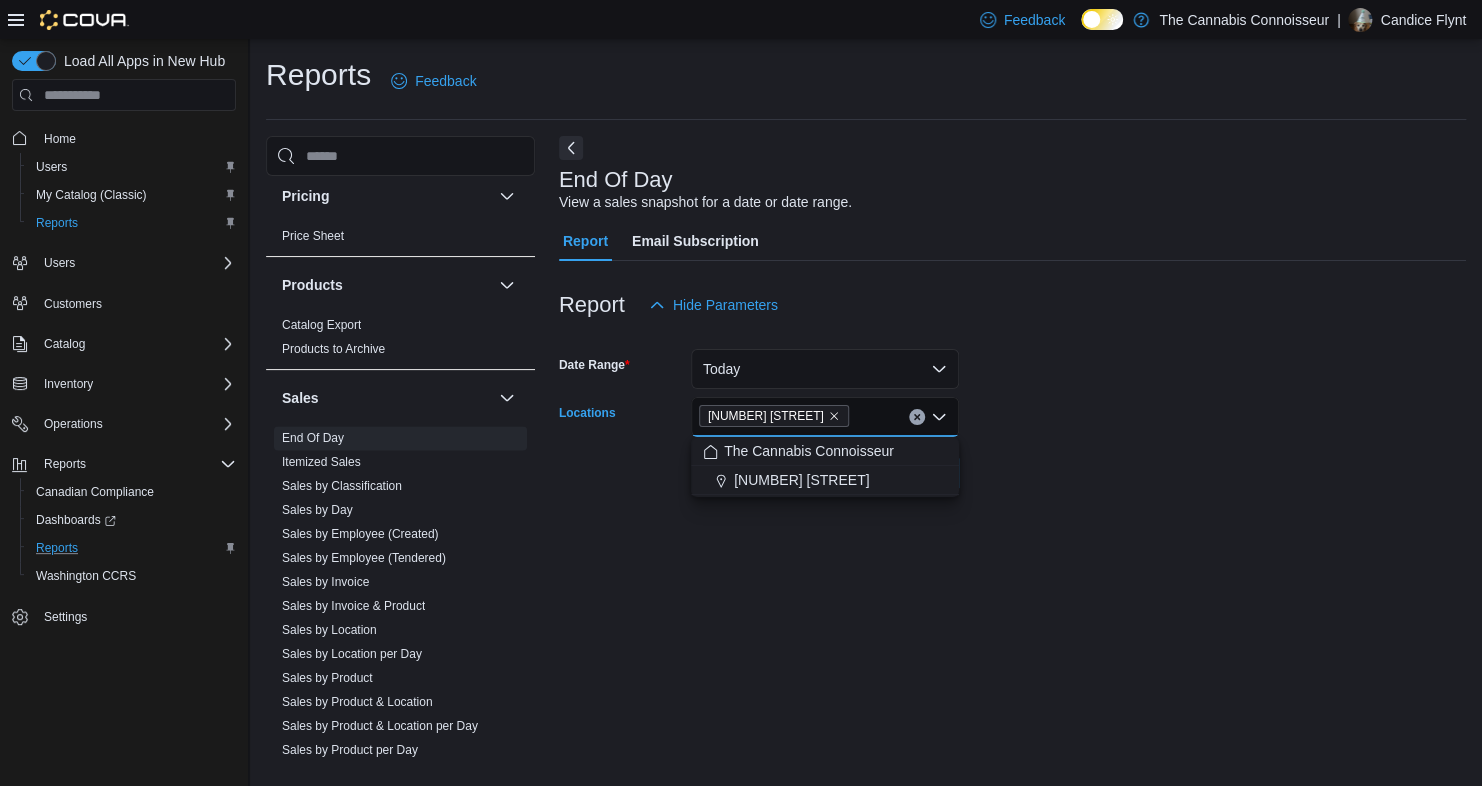 click on "Date Range Today Locations [NUMBER] [STREET]. Combo box. Selected. [NUMBER] [STREET].. Press Backspace to delete [NUMBER] [STREET].. Combo box input. All Locations. Type some text or, to display a list of choices, press Down Arrow. To exit the list of choices, press Escape. Export  Run Report" at bounding box center (1012, 409) 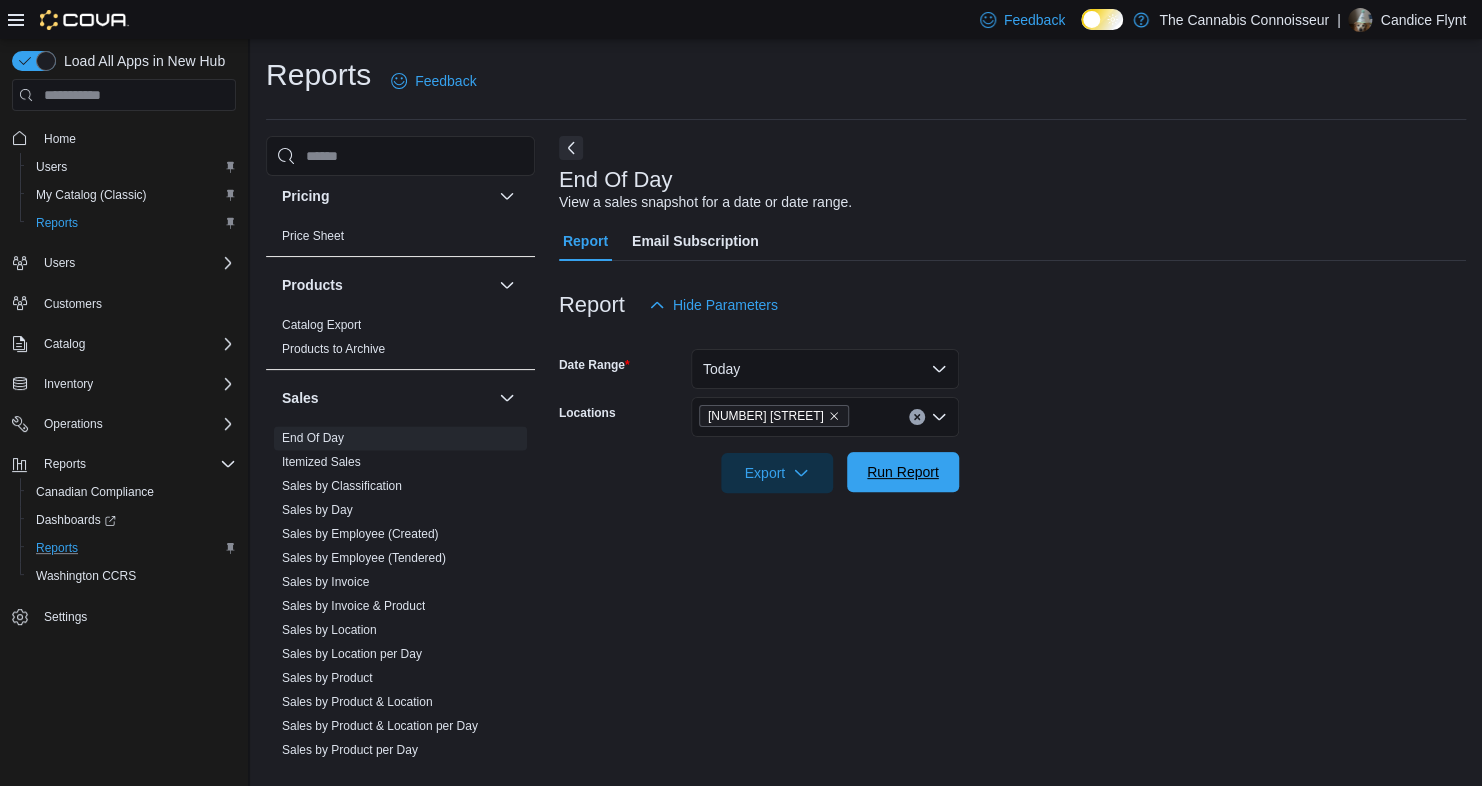 click on "Run Report" at bounding box center (903, 472) 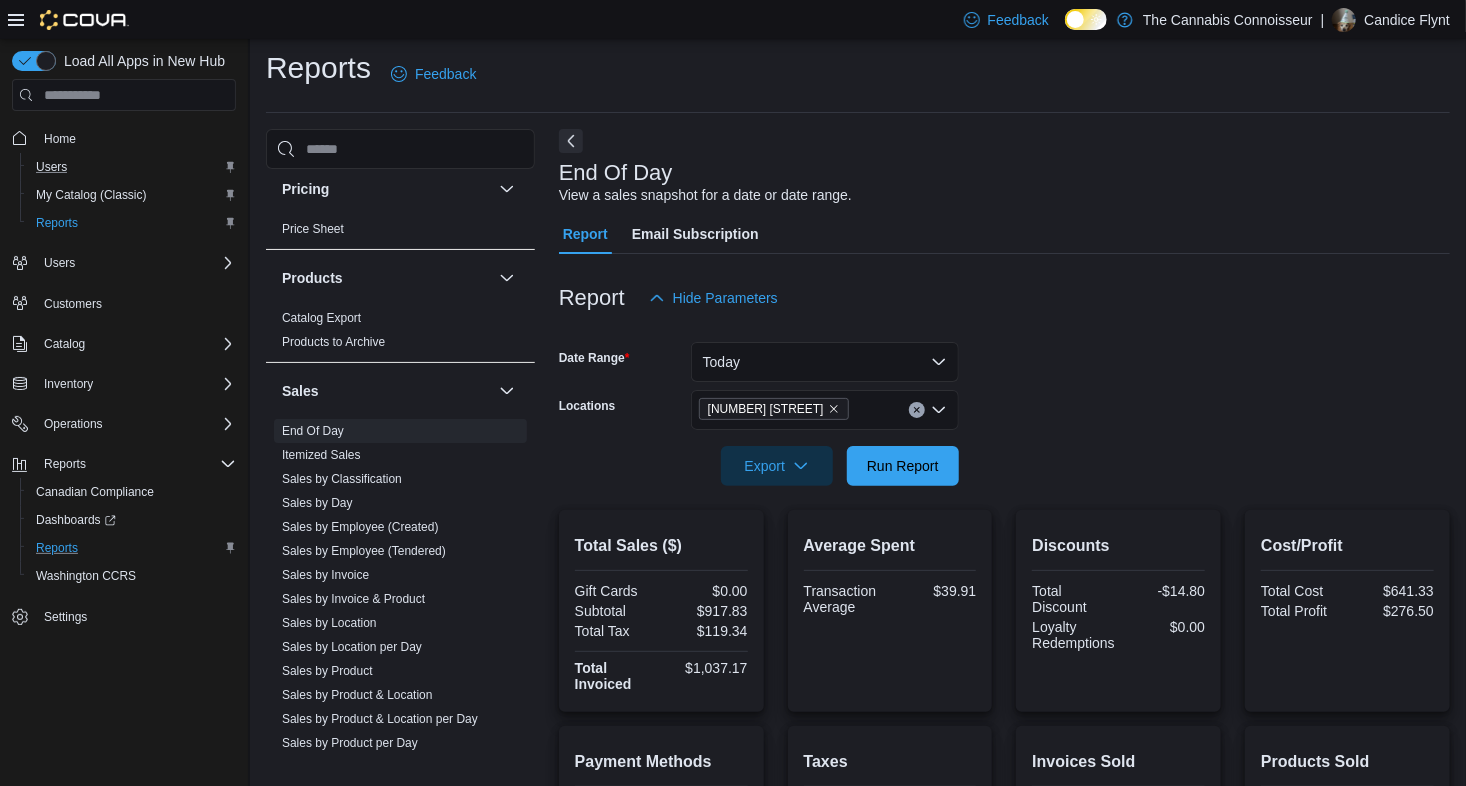 scroll, scrollTop: 0, scrollLeft: 0, axis: both 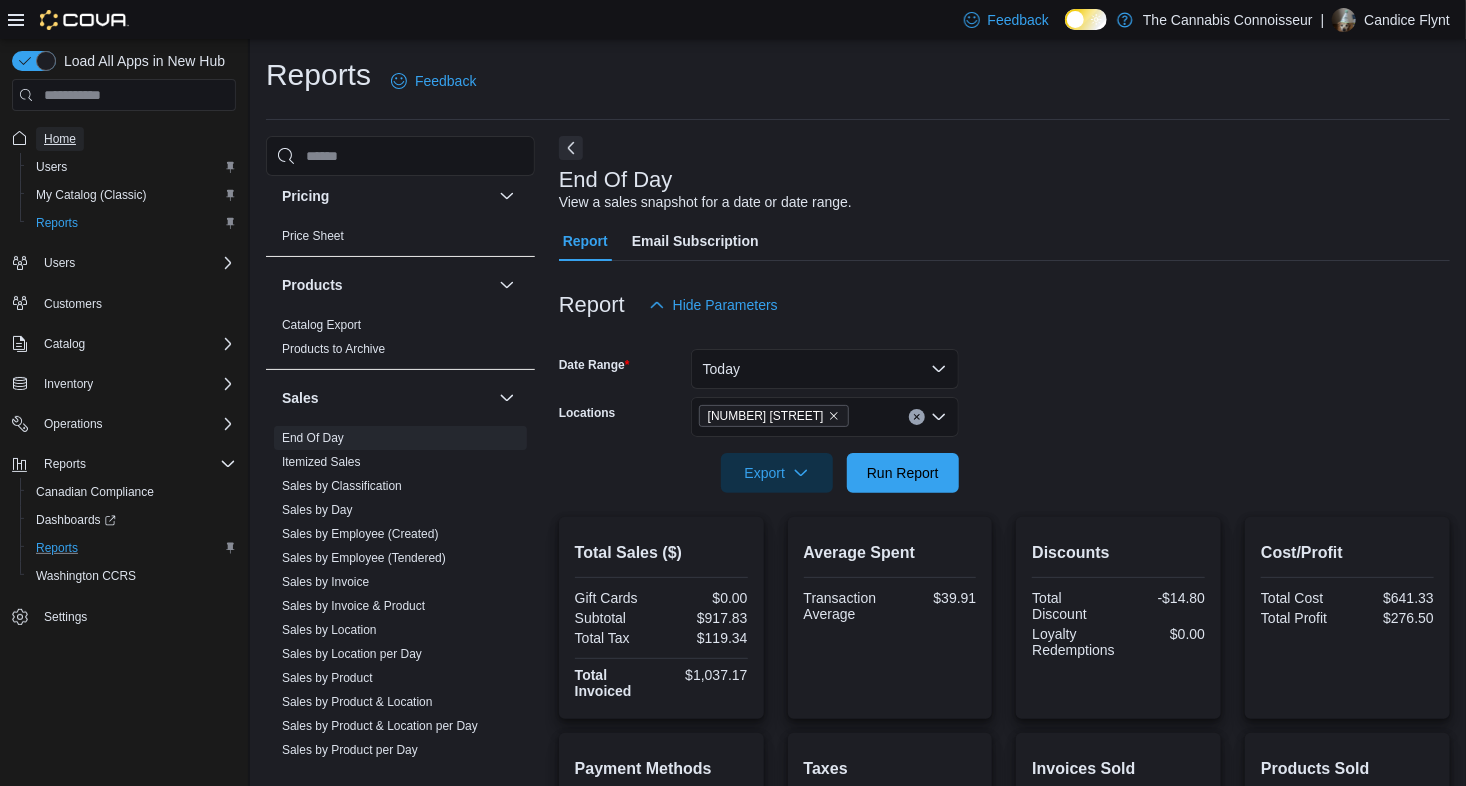 click on "Home" at bounding box center (60, 139) 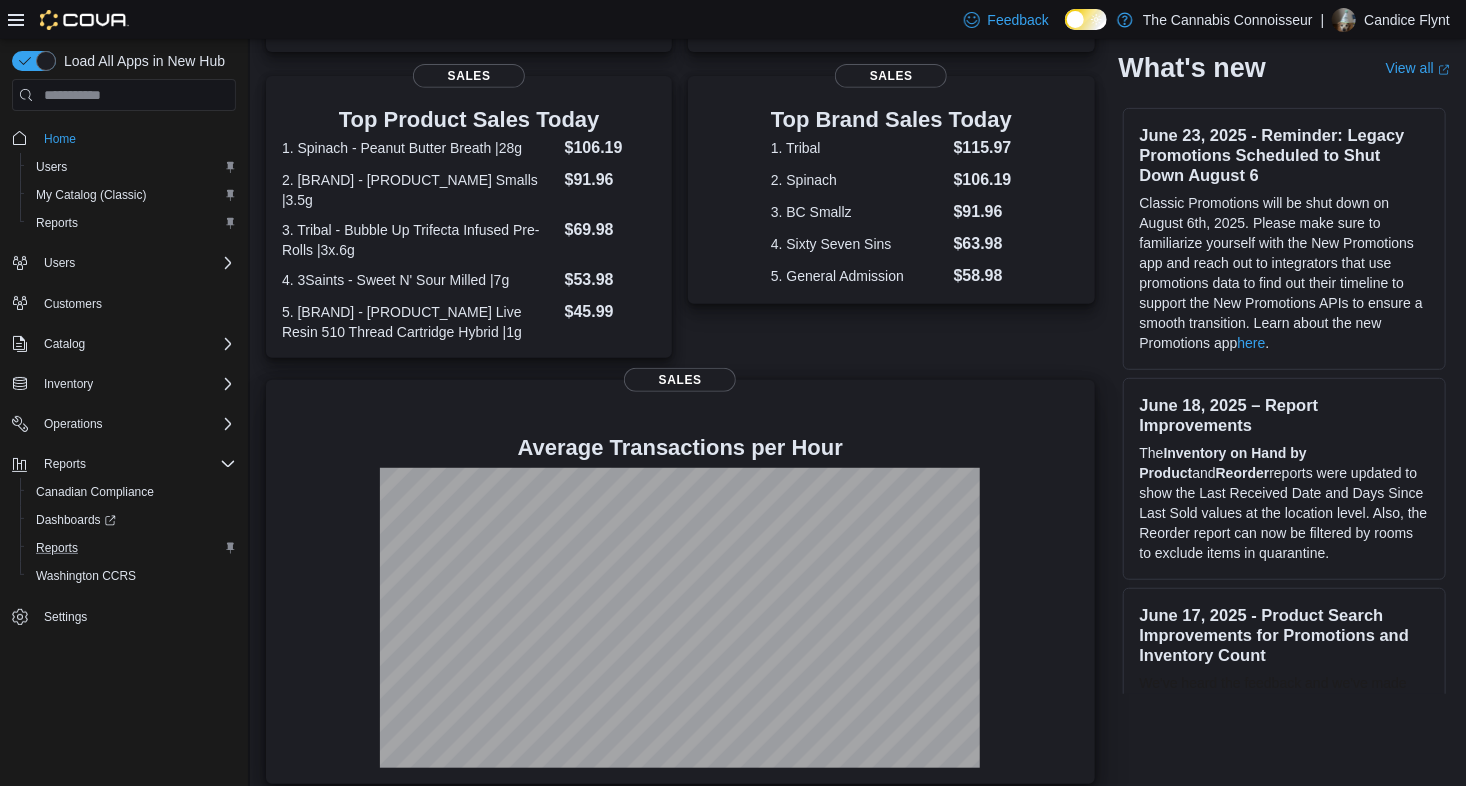 scroll, scrollTop: 0, scrollLeft: 0, axis: both 